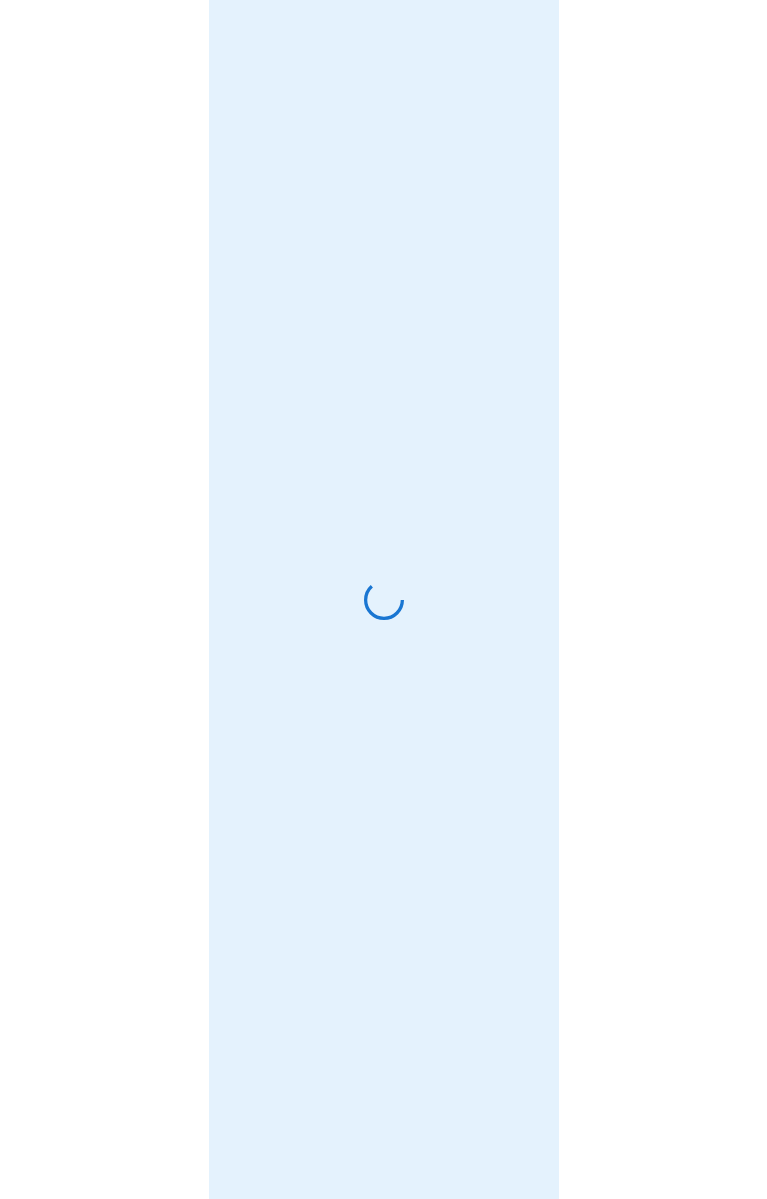 scroll, scrollTop: 0, scrollLeft: 0, axis: both 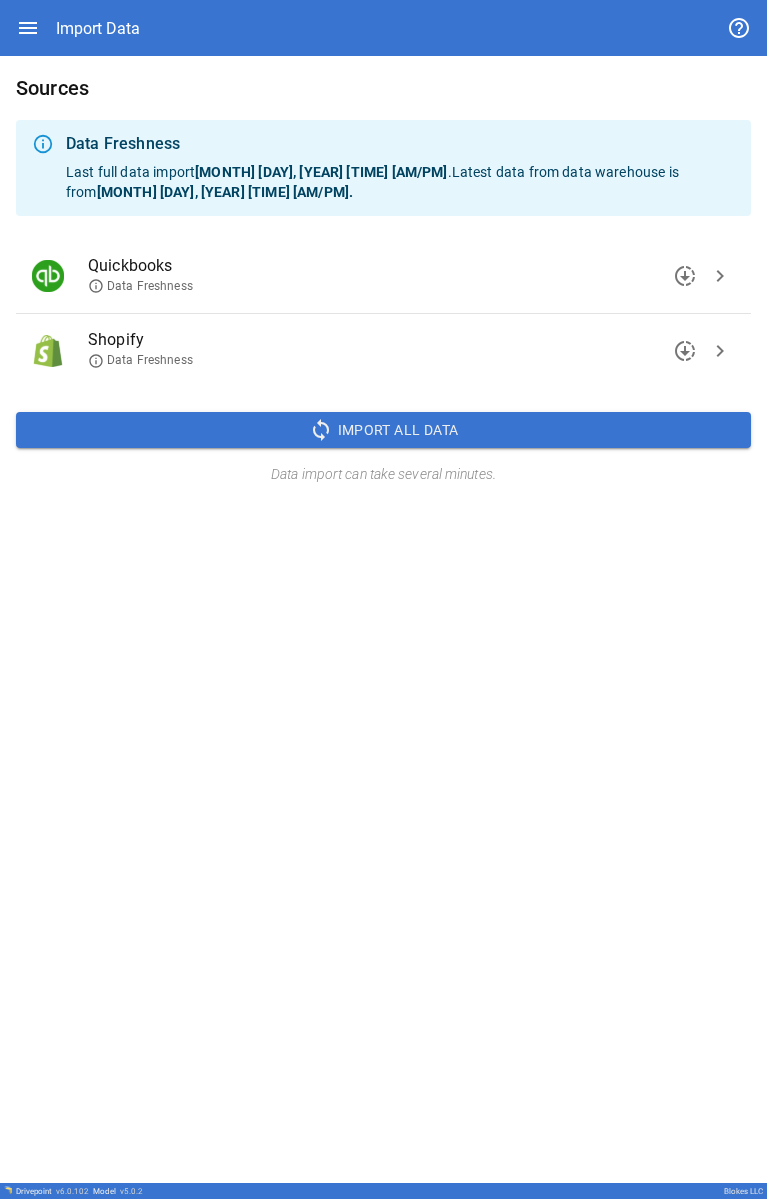 click on "chevron_right" at bounding box center [720, 351] 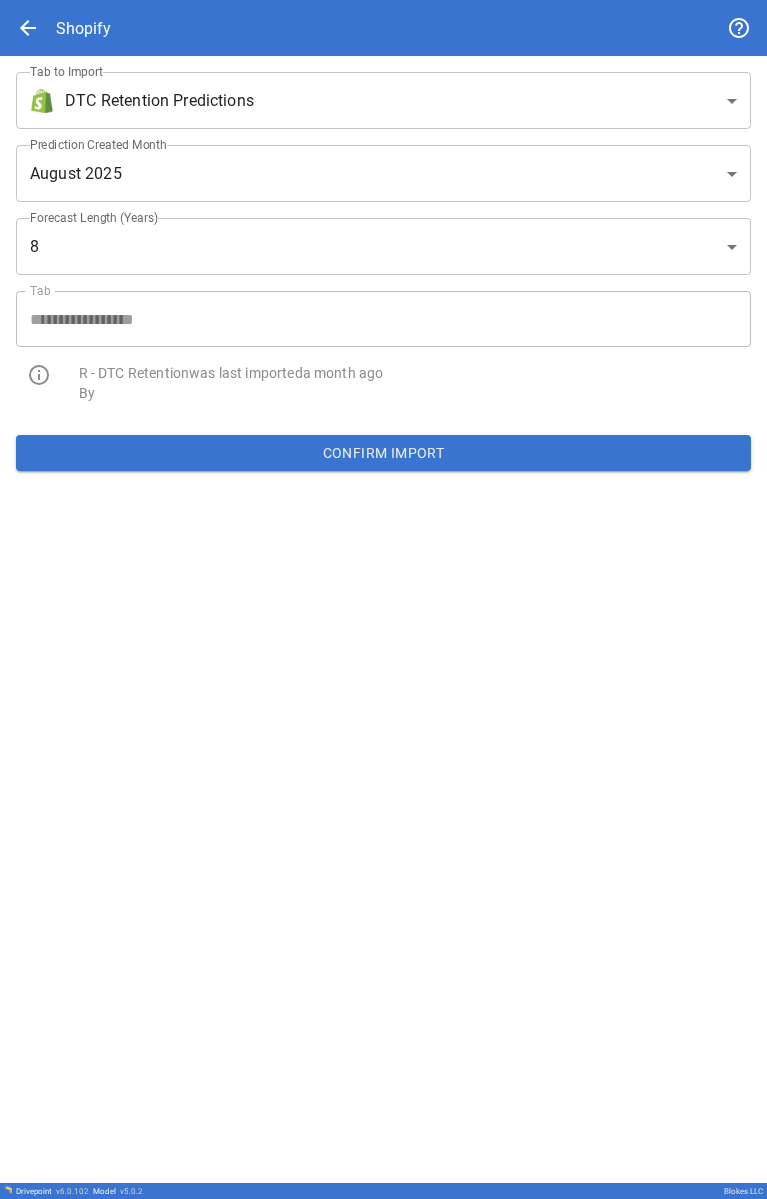 click on "Confirm Import" at bounding box center (383, 453) 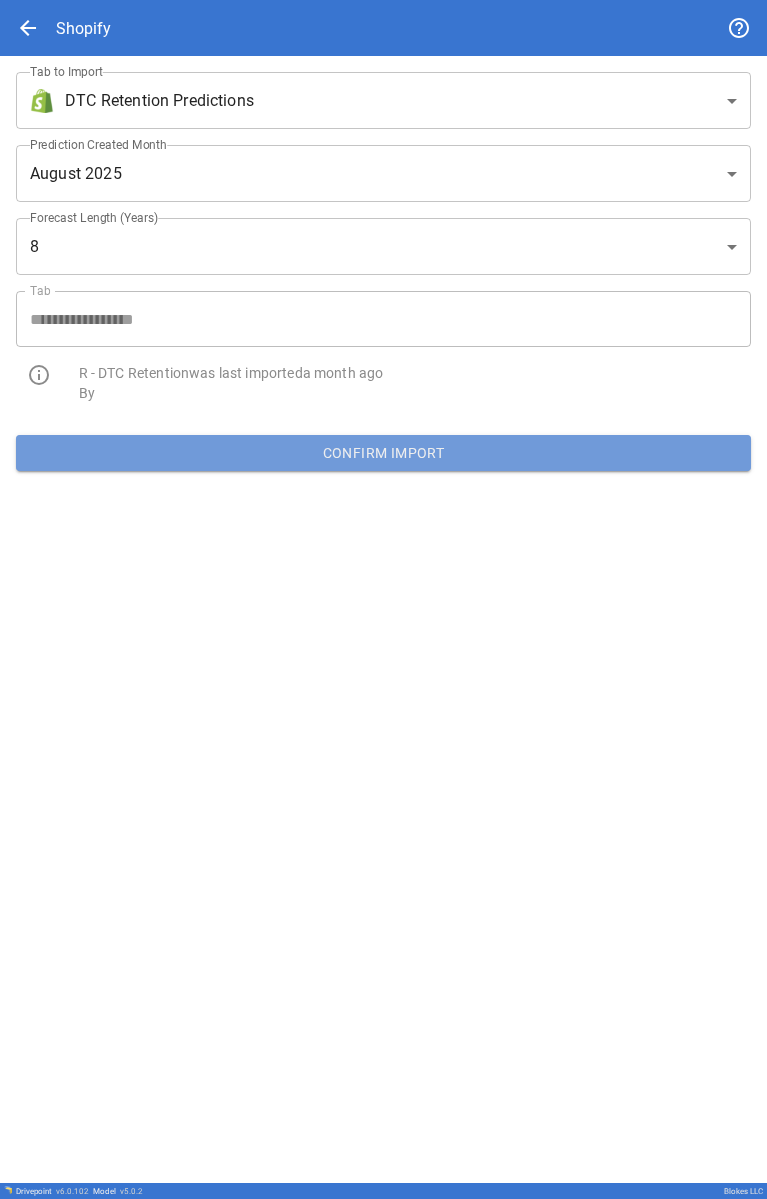click on "Confirm Import" at bounding box center [383, 453] 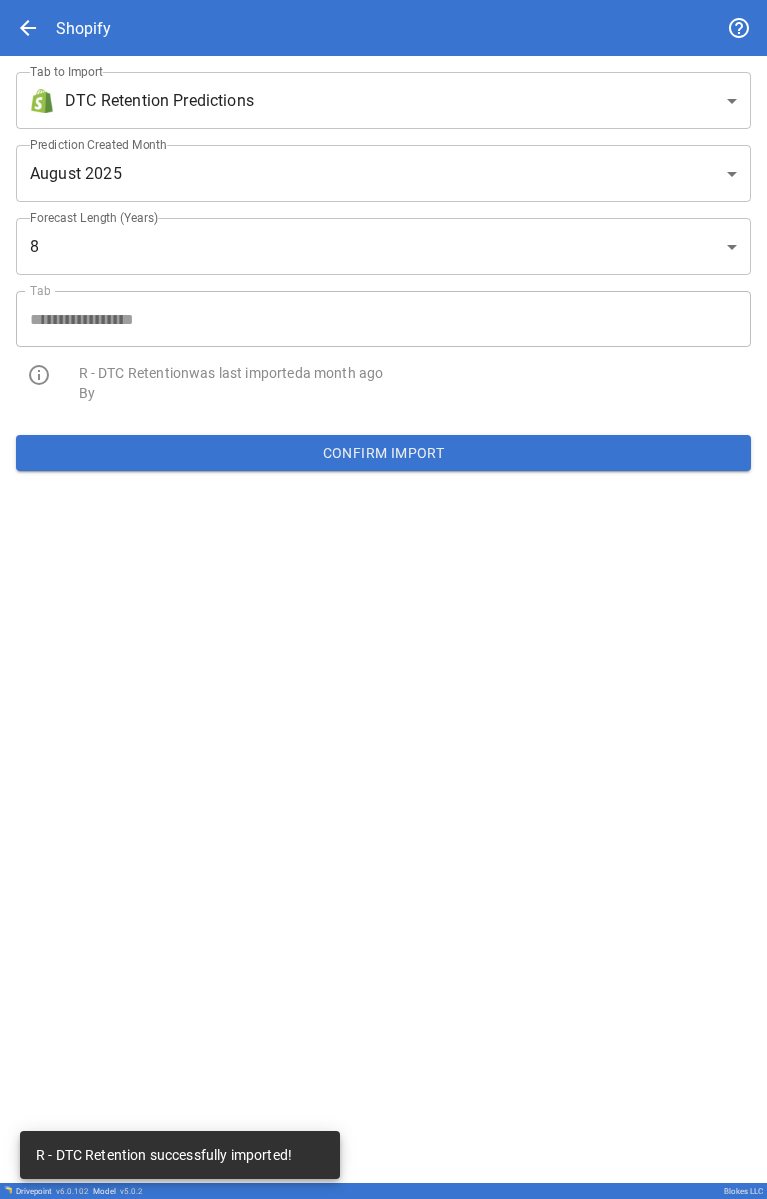 click on "**********" at bounding box center (383, 599) 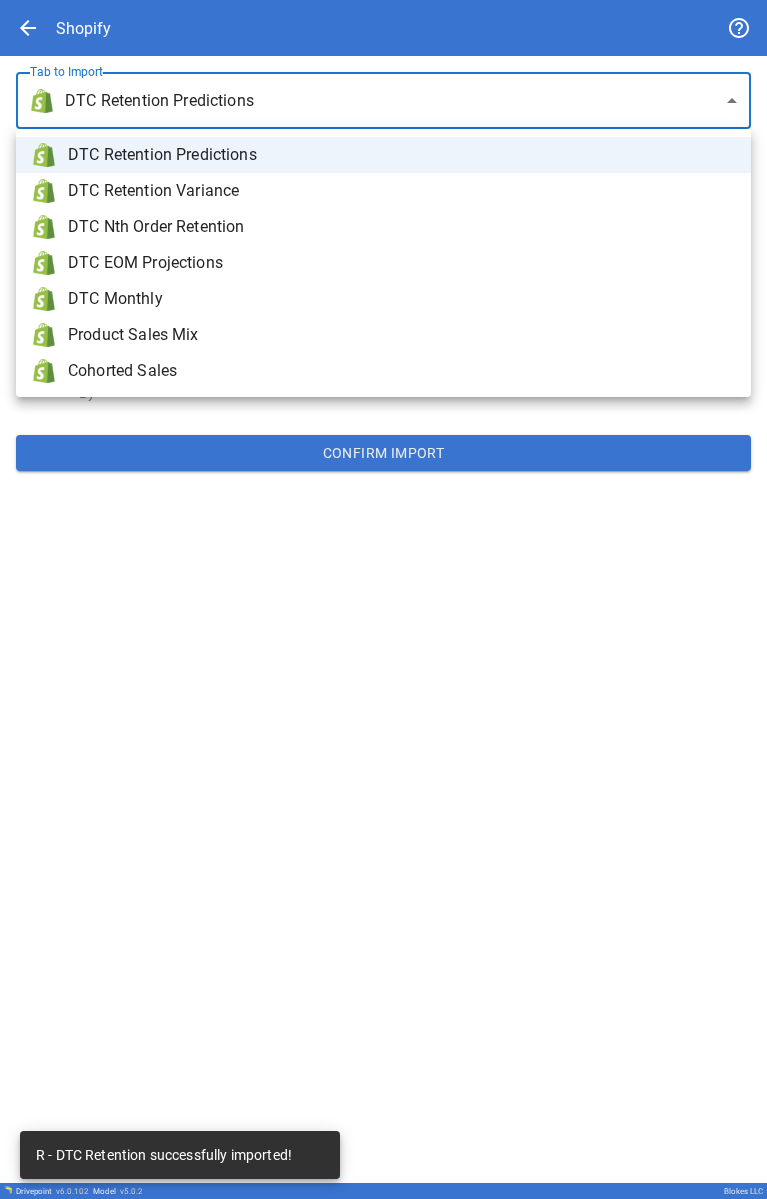 click on "DTC Monthly" at bounding box center (383, 299) 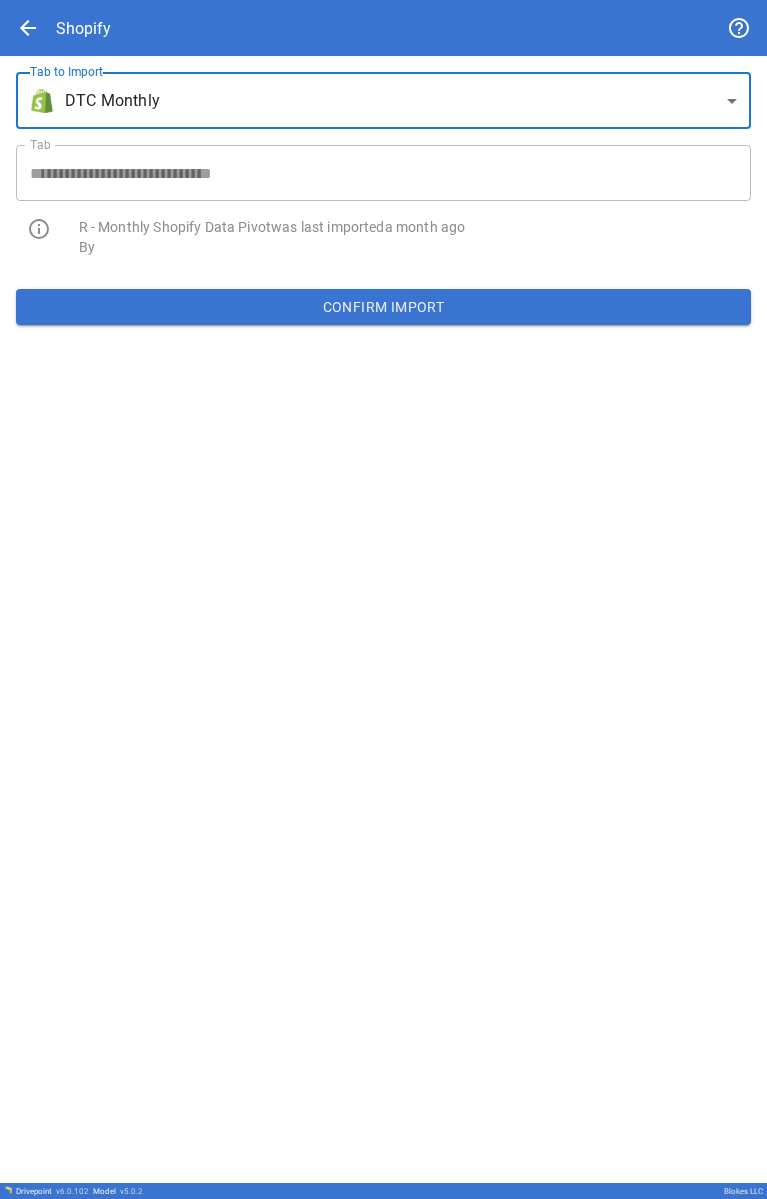 click on "Confirm Import" at bounding box center [383, 307] 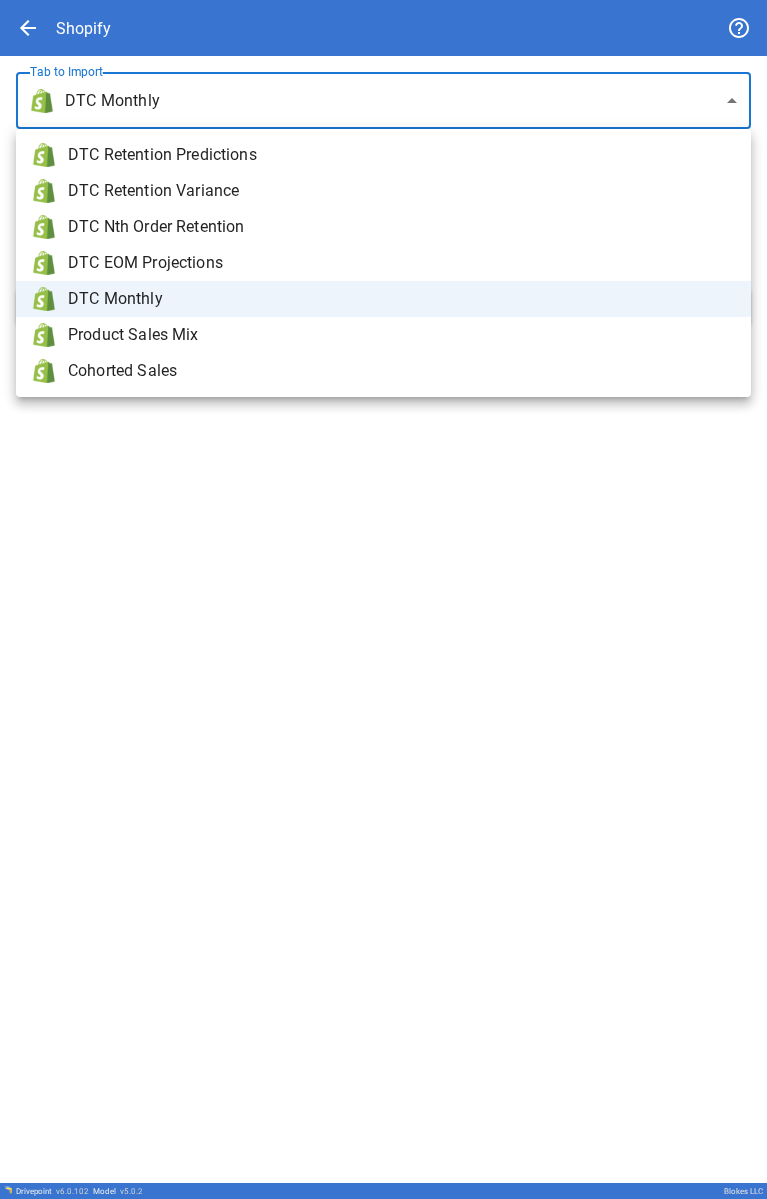 click on "**********" at bounding box center [383, 599] 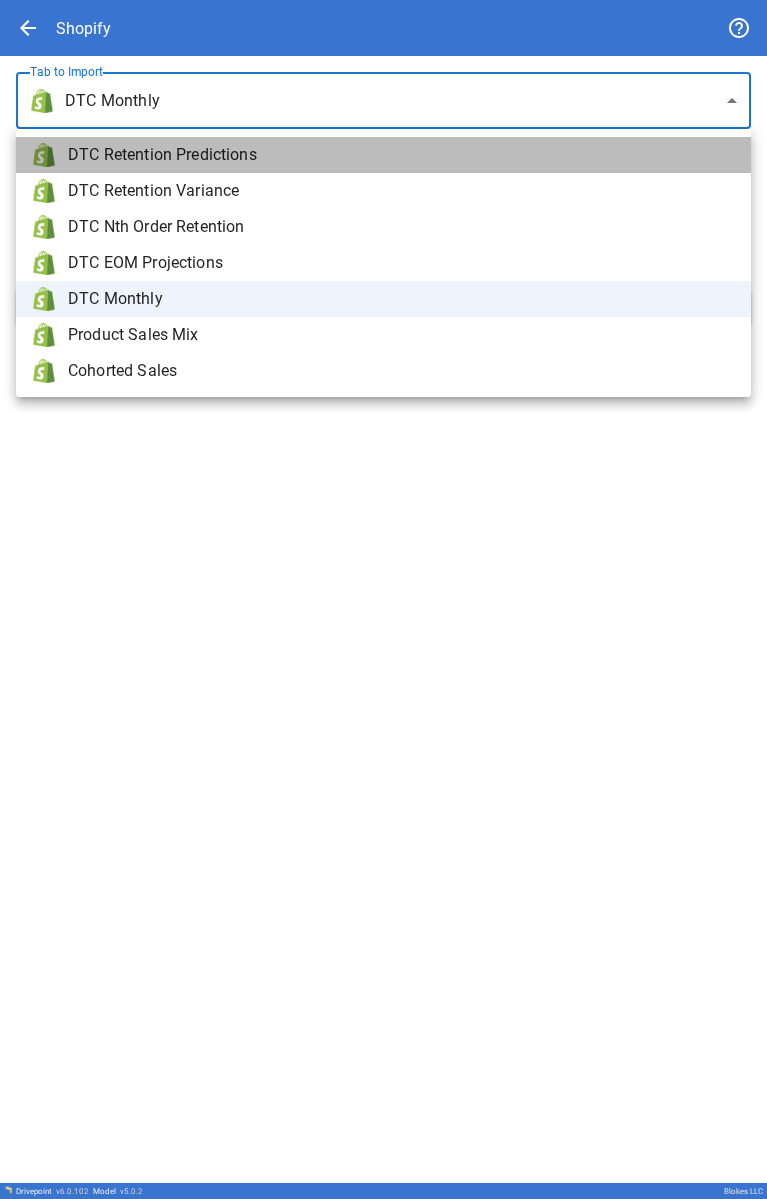 click on "DTC Retention Predictions" at bounding box center (401, 155) 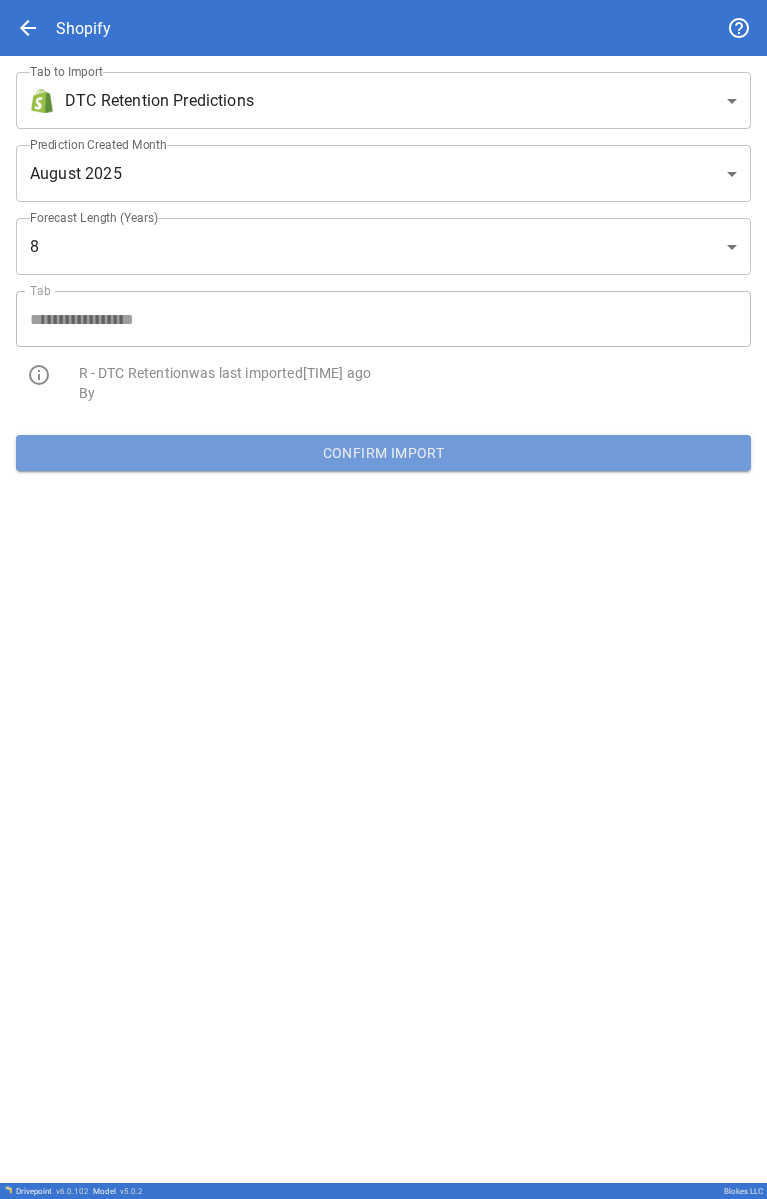 click on "Confirm Import" at bounding box center [383, 453] 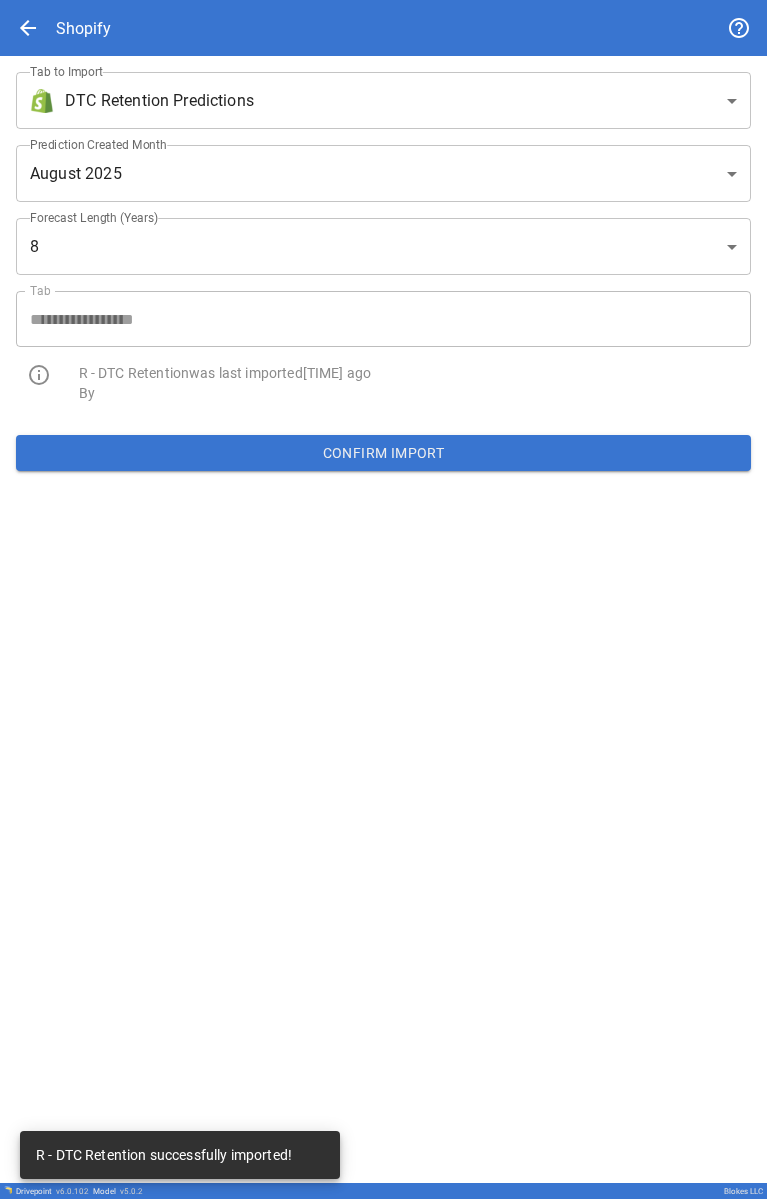 click on "**********" at bounding box center (383, 599) 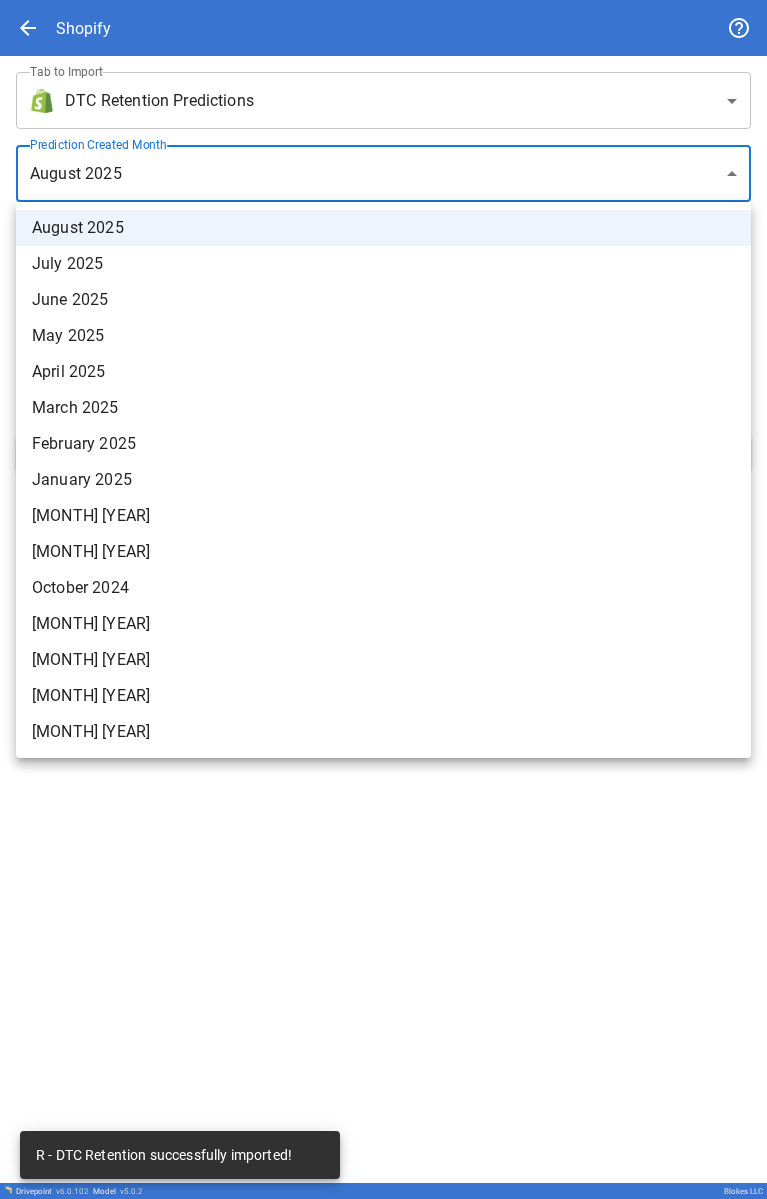 click on "July 2025" at bounding box center (383, 264) 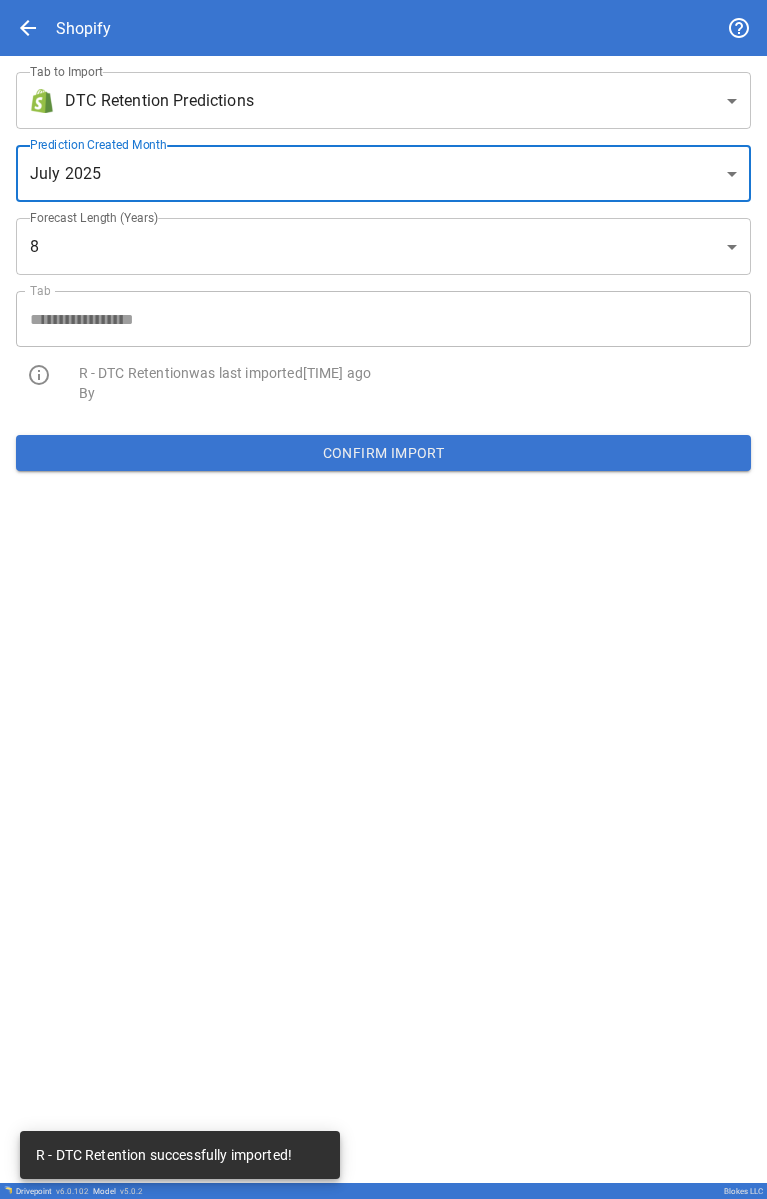click on "Confirm Import" at bounding box center [383, 453] 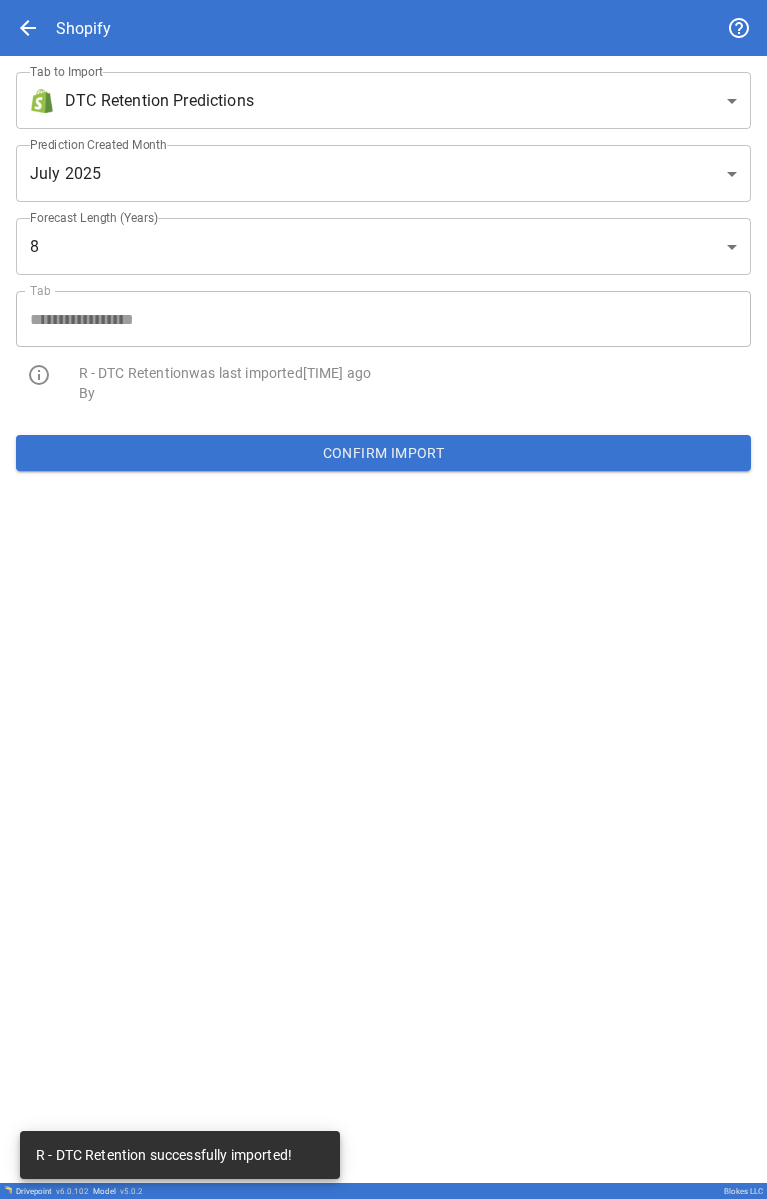 click on "**********" at bounding box center [383, 599] 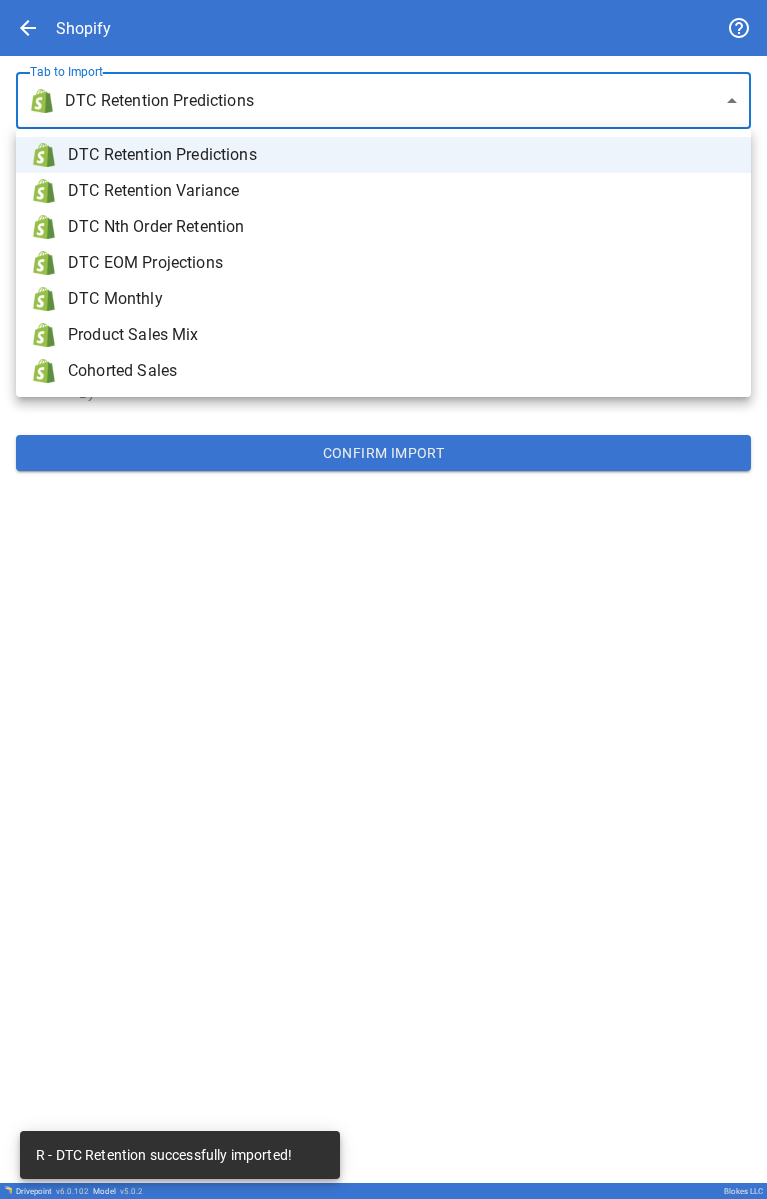 click on "DTC Monthly" at bounding box center [401, 299] 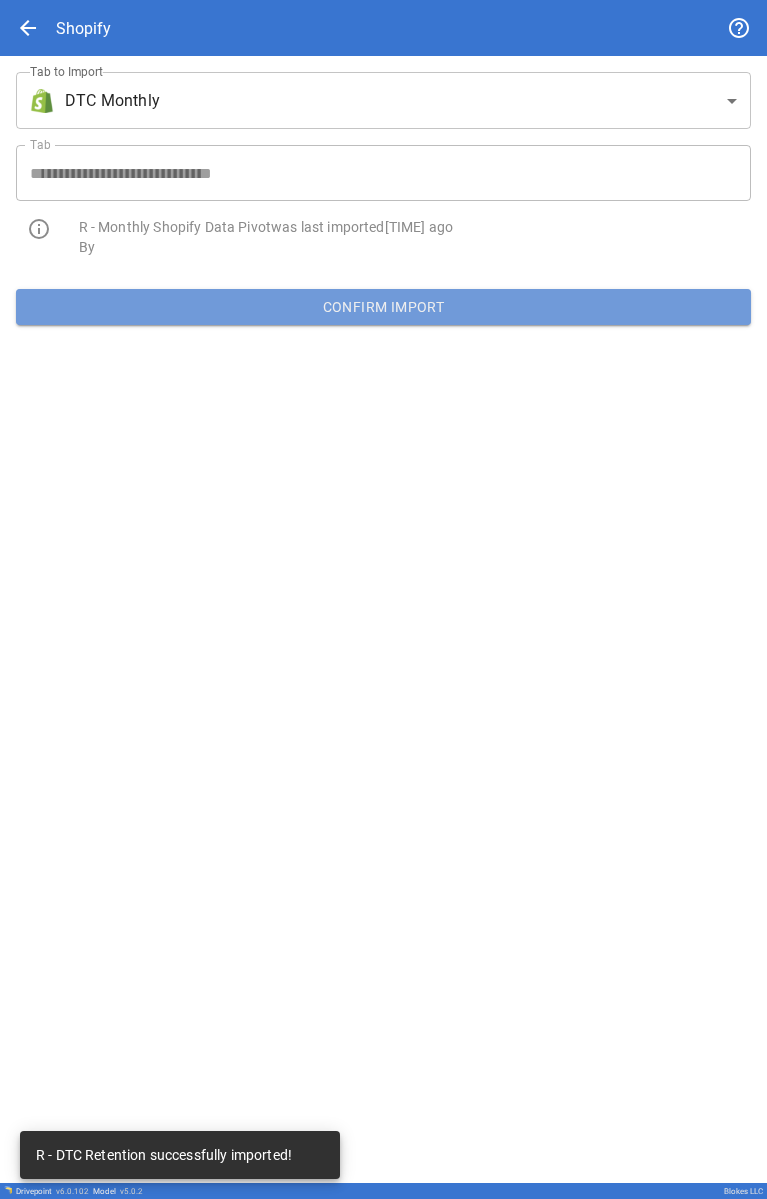 click on "Confirm Import" at bounding box center [383, 307] 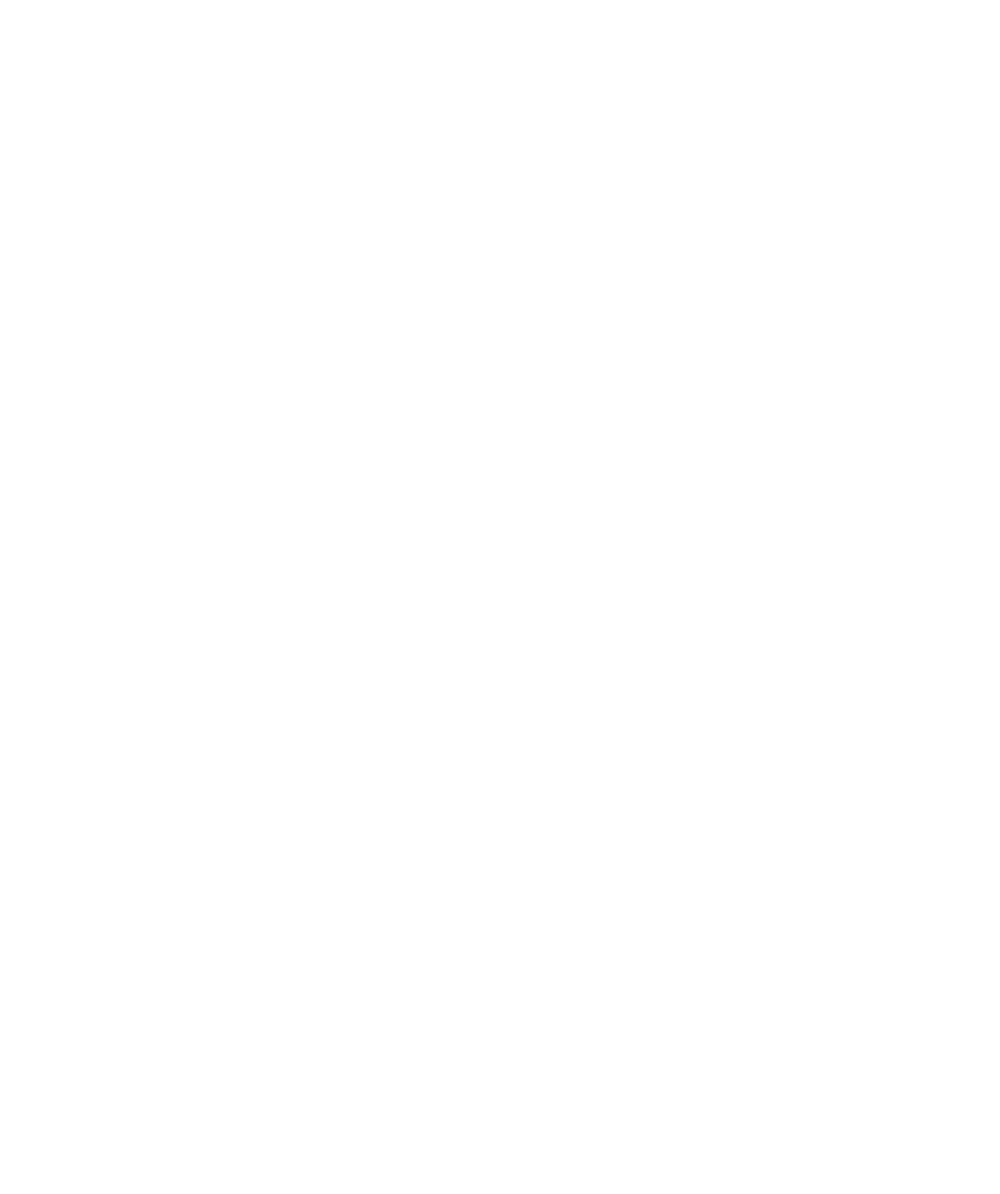 scroll, scrollTop: 0, scrollLeft: 0, axis: both 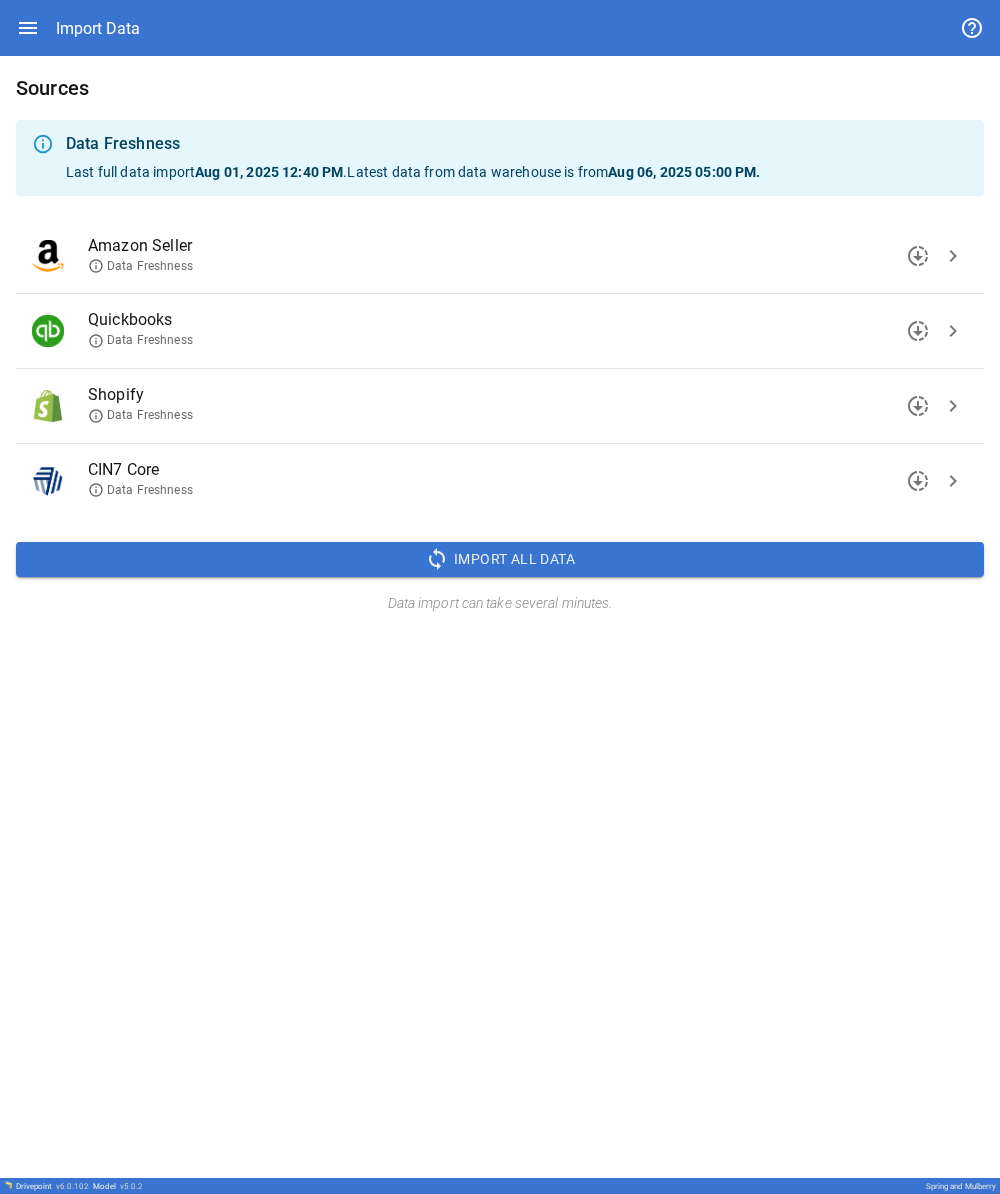 click on "chevron_right" at bounding box center (953, 481) 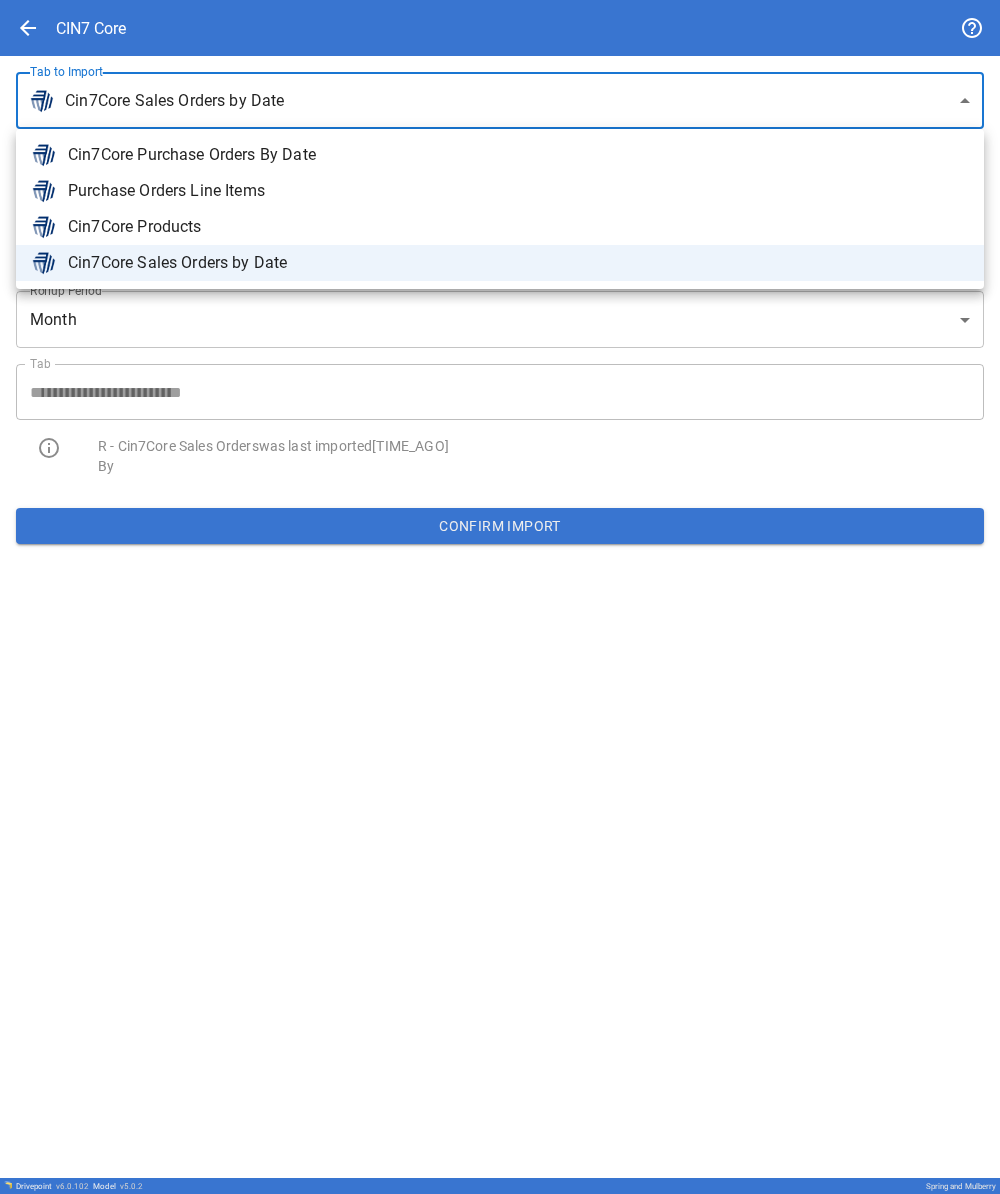 click on "**********" at bounding box center [500, 597] 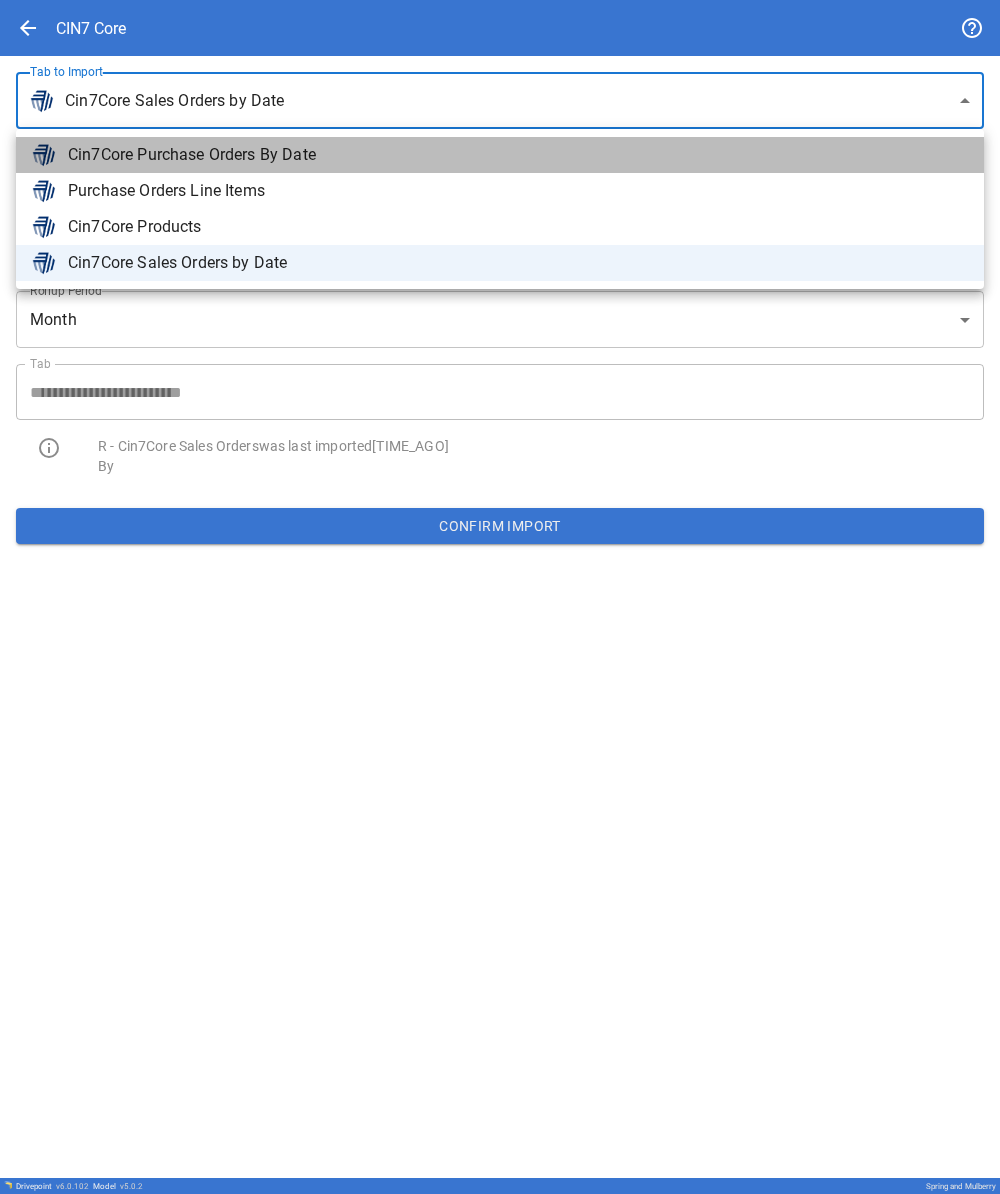 click on "Cin7Core Purchase Orders By Date" at bounding box center (518, 155) 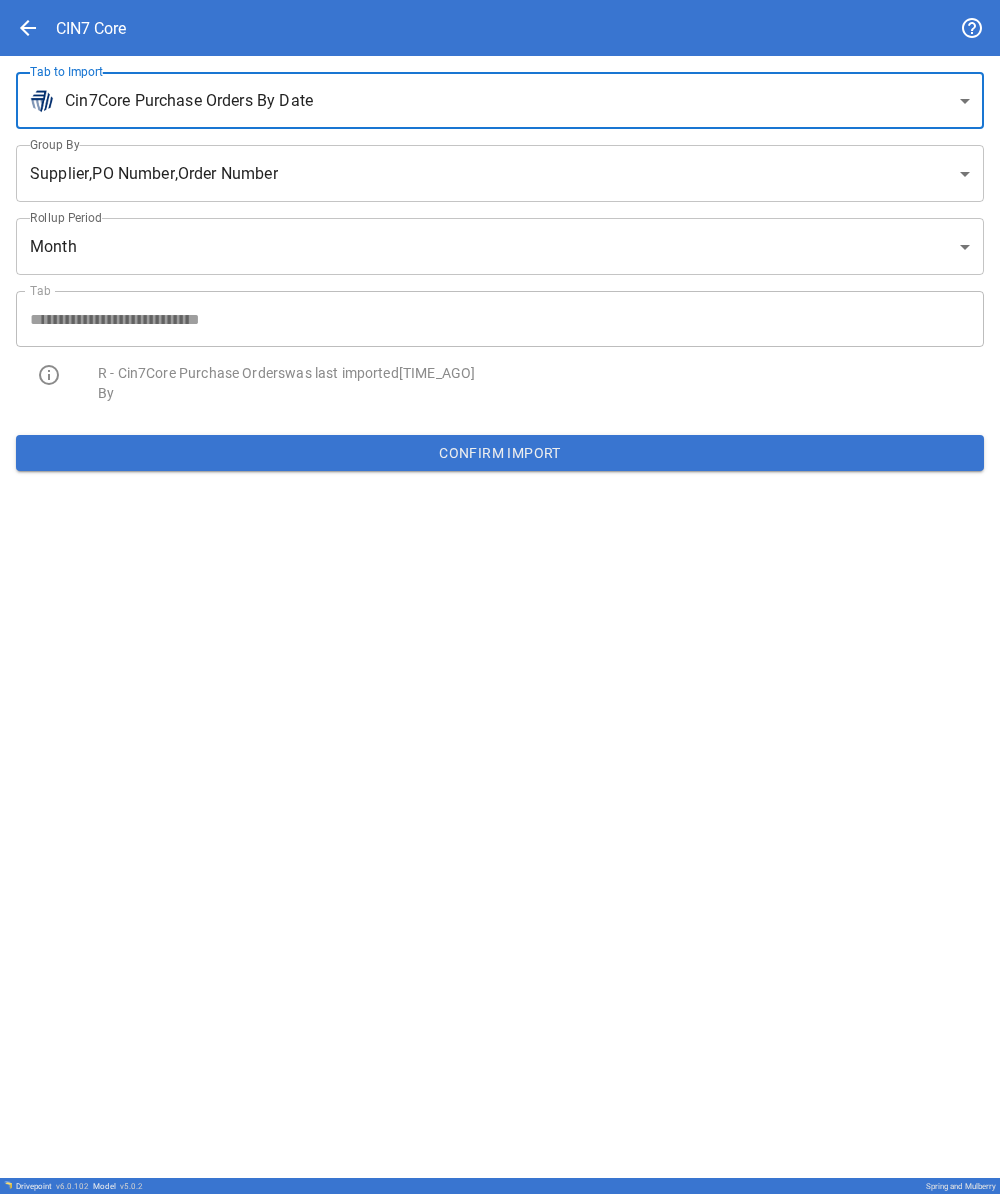 click on "**********" at bounding box center [500, 597] 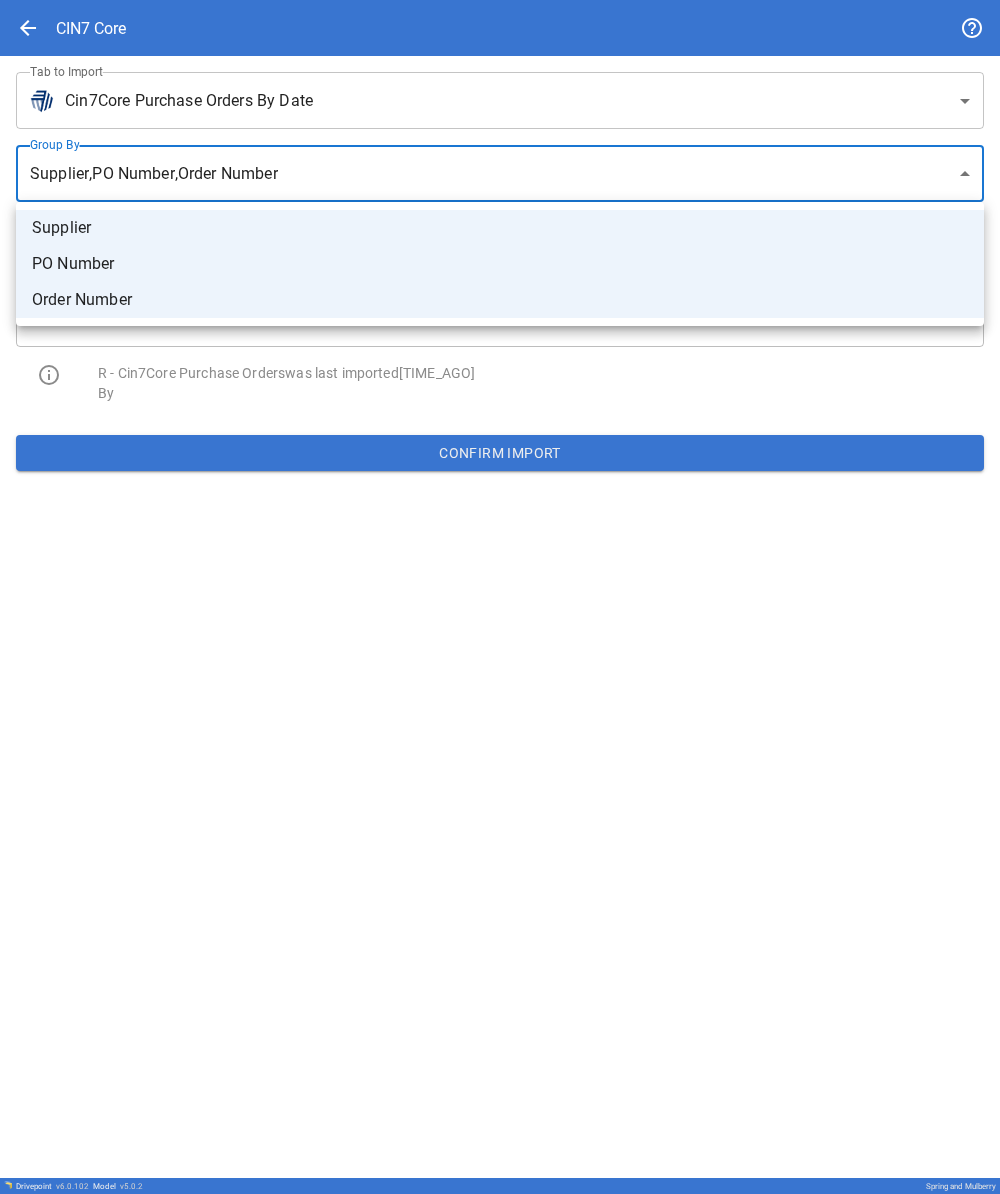 click at bounding box center [500, 597] 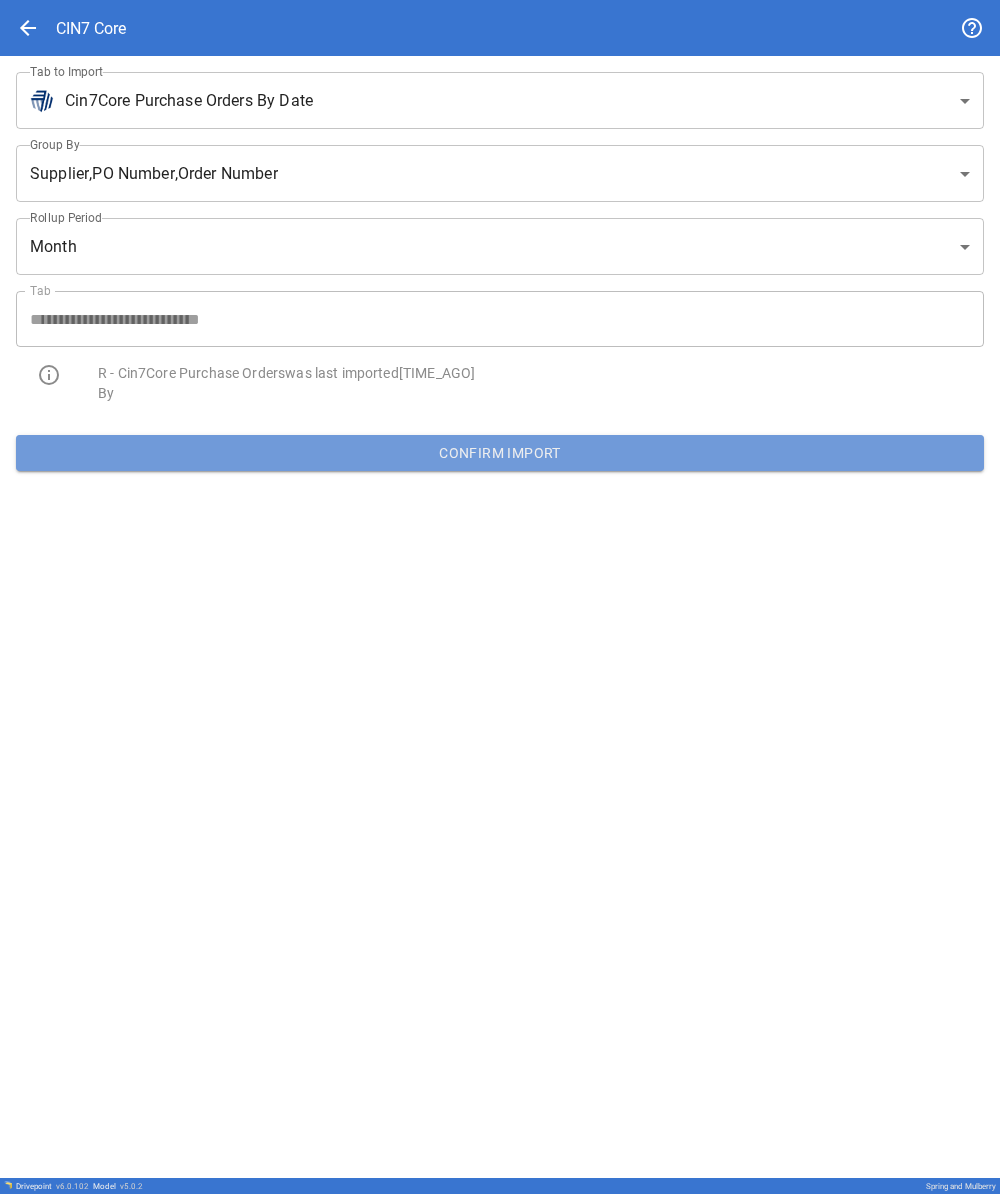 click on "Confirm Import" at bounding box center [500, 453] 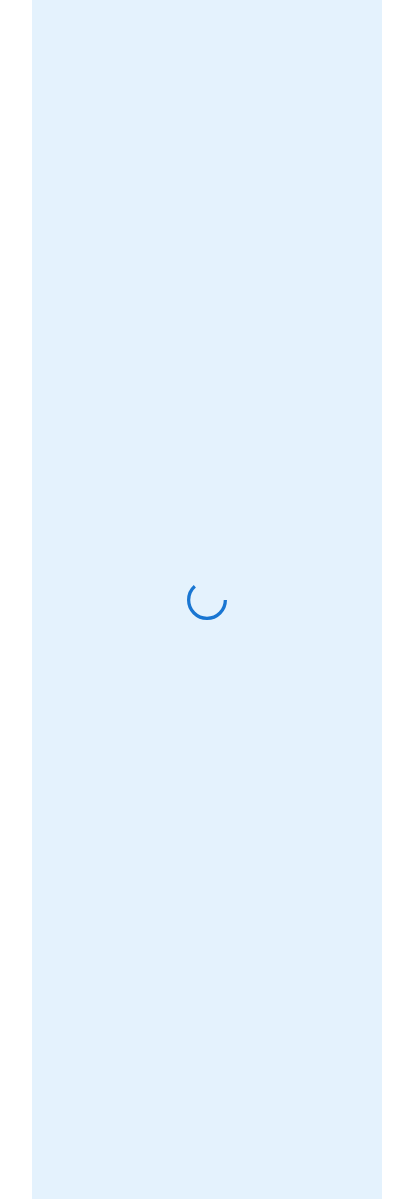 scroll, scrollTop: 0, scrollLeft: 0, axis: both 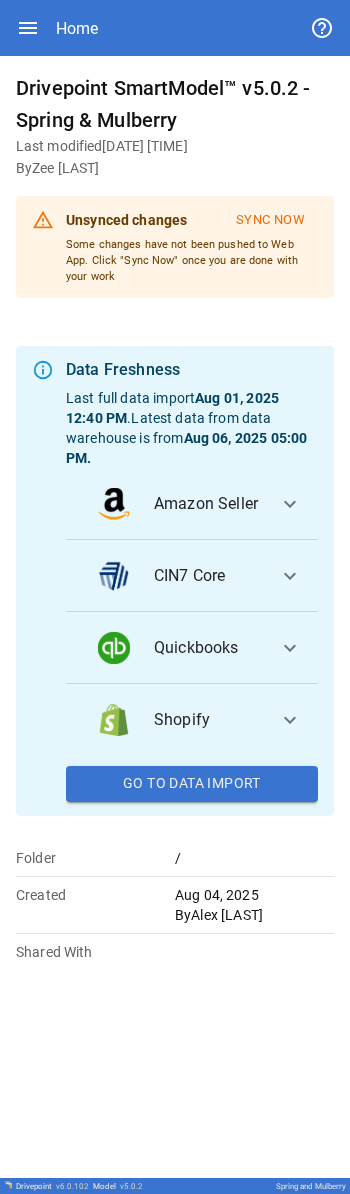 click on "Home" at bounding box center [175, 28] 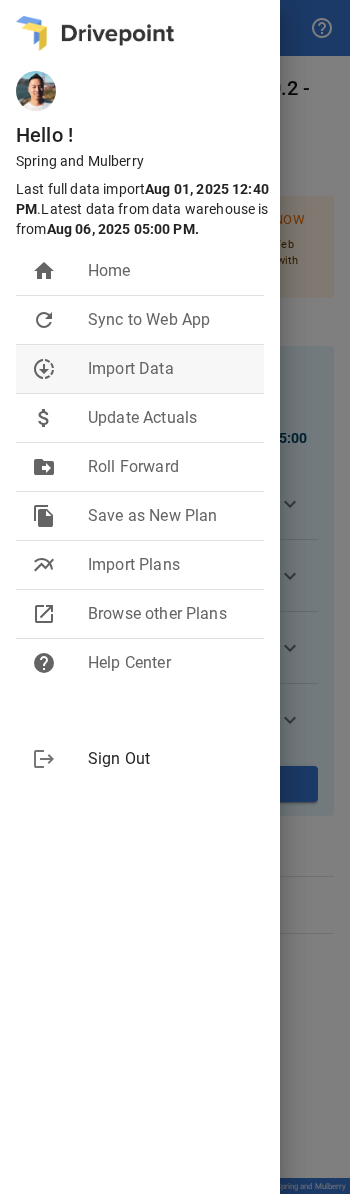 click on "Import Data" at bounding box center [168, 369] 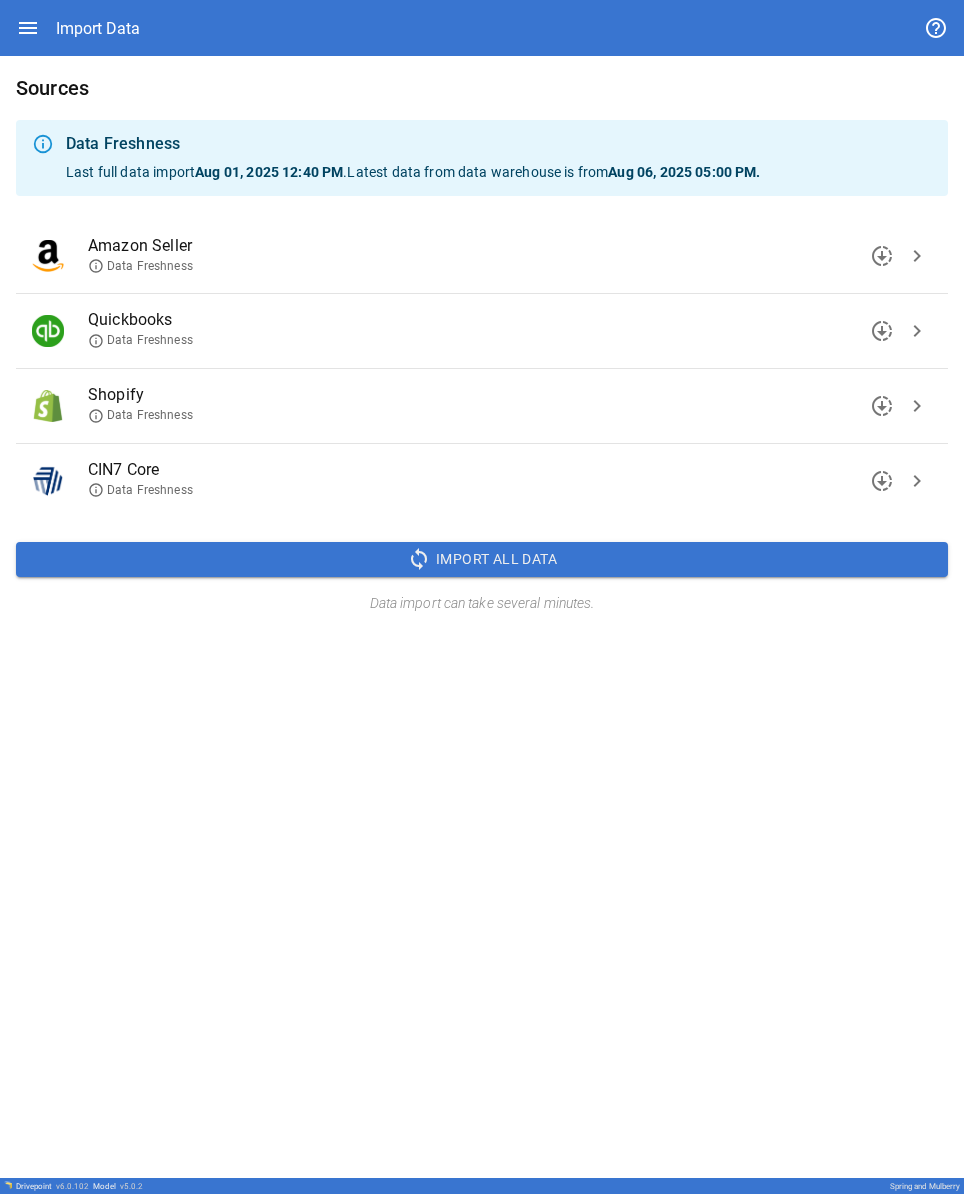 click on "chevron_right" at bounding box center [917, 481] 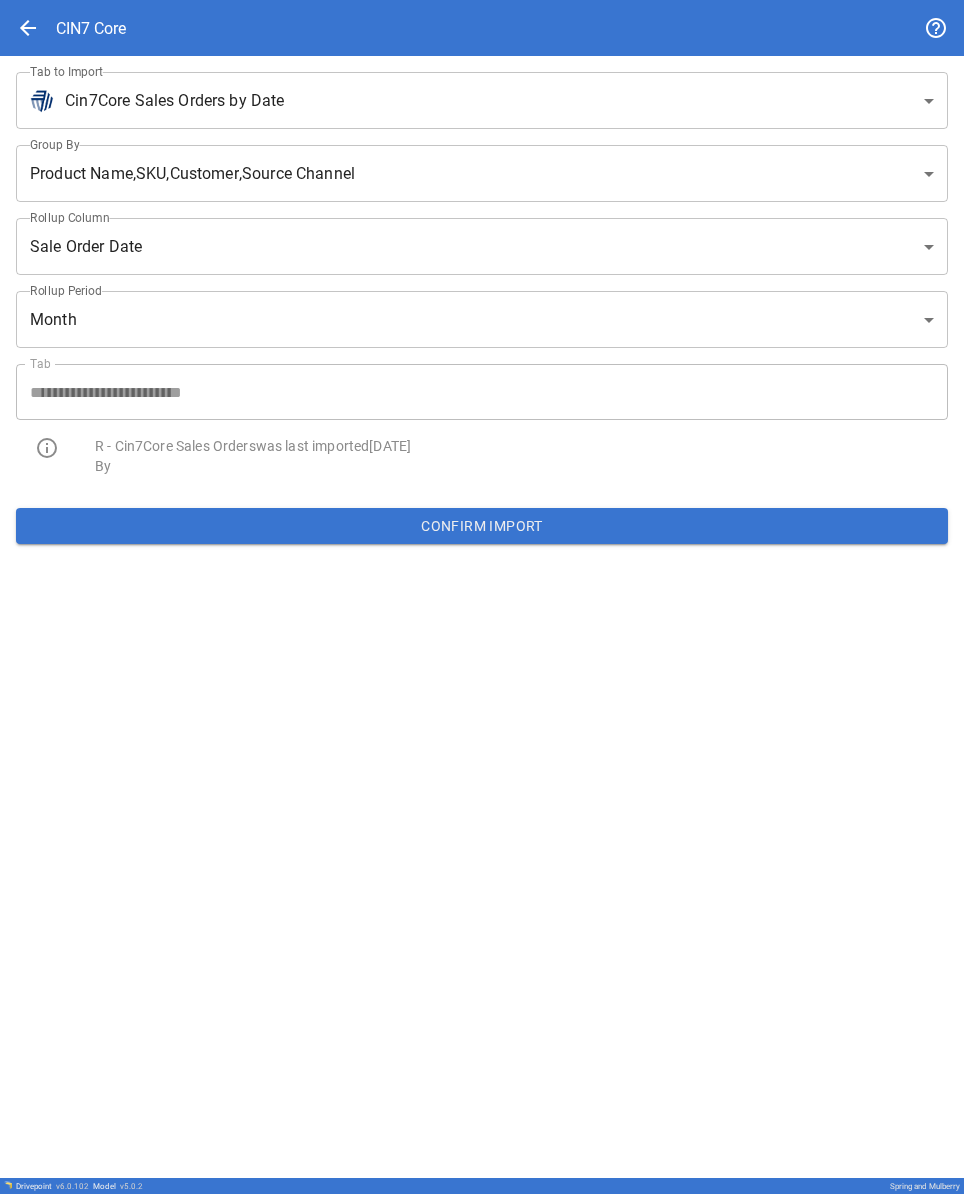 click on "**********" at bounding box center (482, 597) 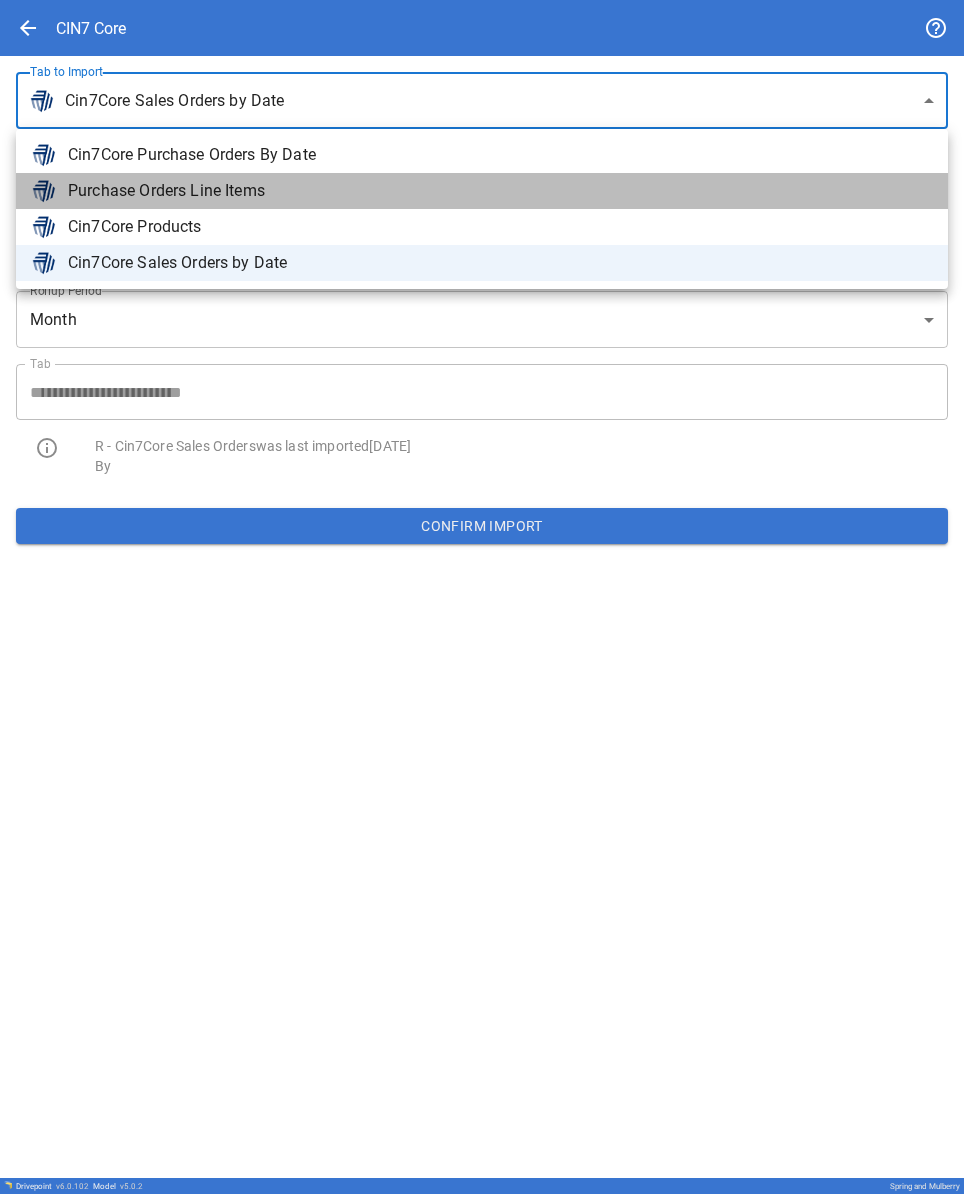 click on "Purchase Orders Line Items" at bounding box center (500, 191) 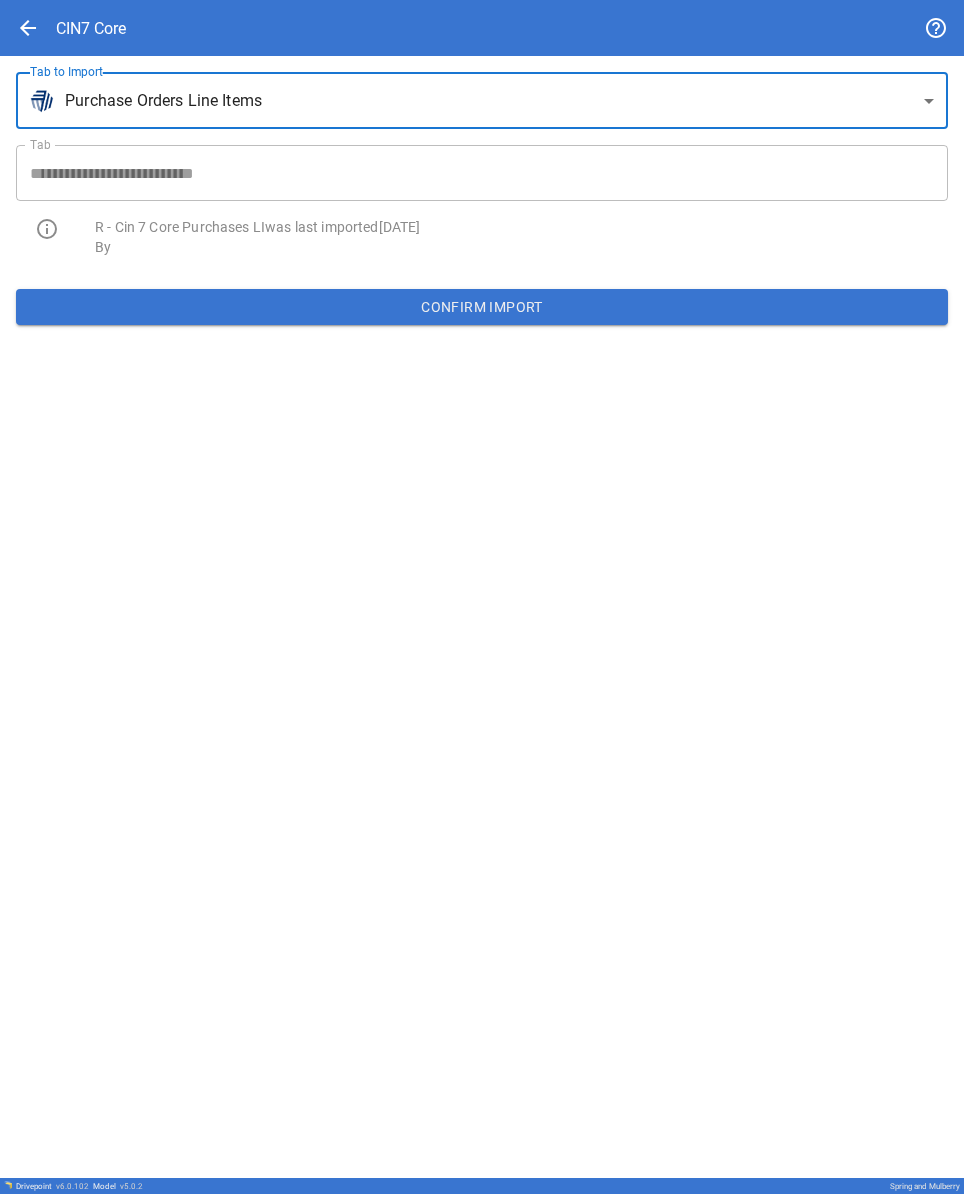 click on "Confirm Import" at bounding box center [482, 307] 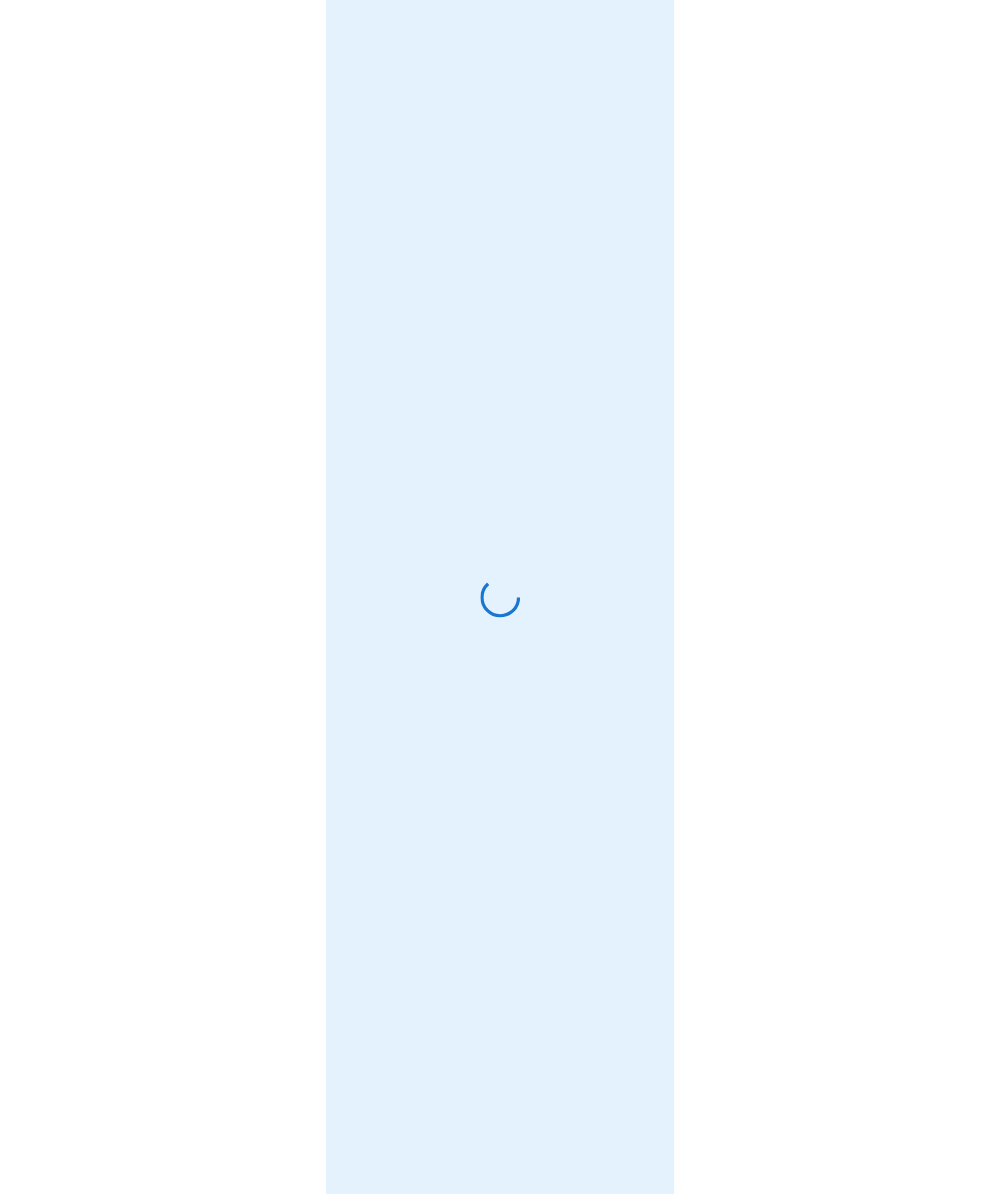 scroll, scrollTop: 0, scrollLeft: 0, axis: both 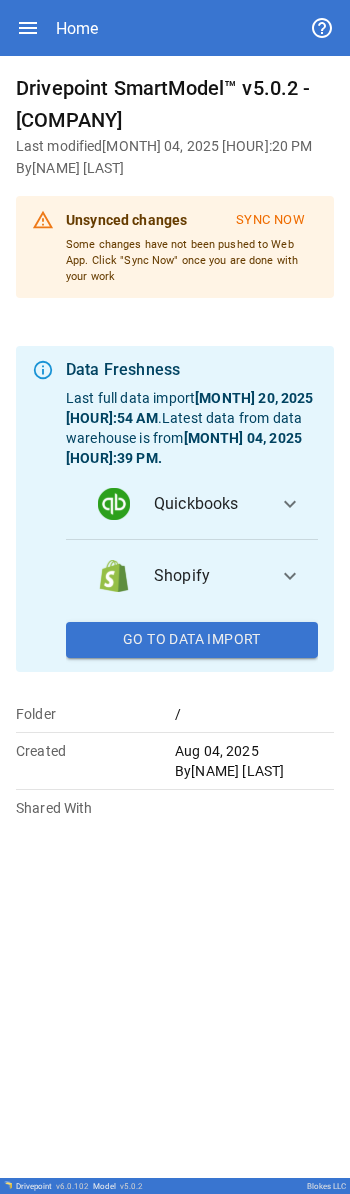 click 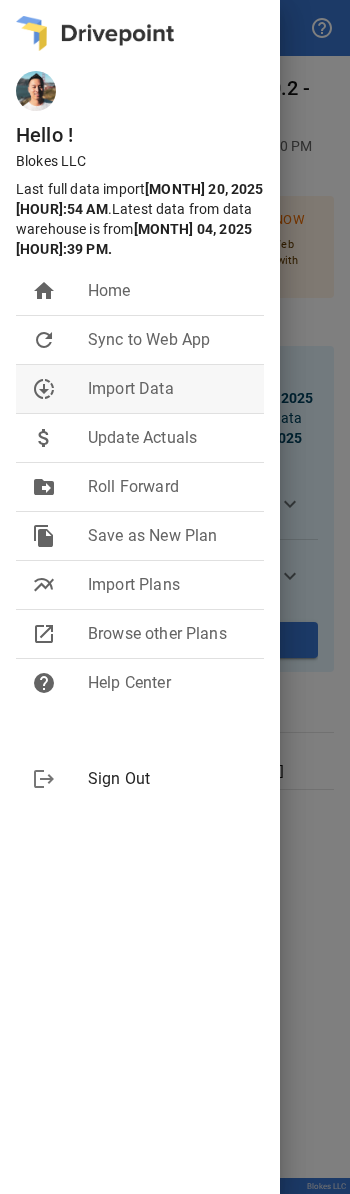 click on "downloading Import Data" at bounding box center [140, 389] 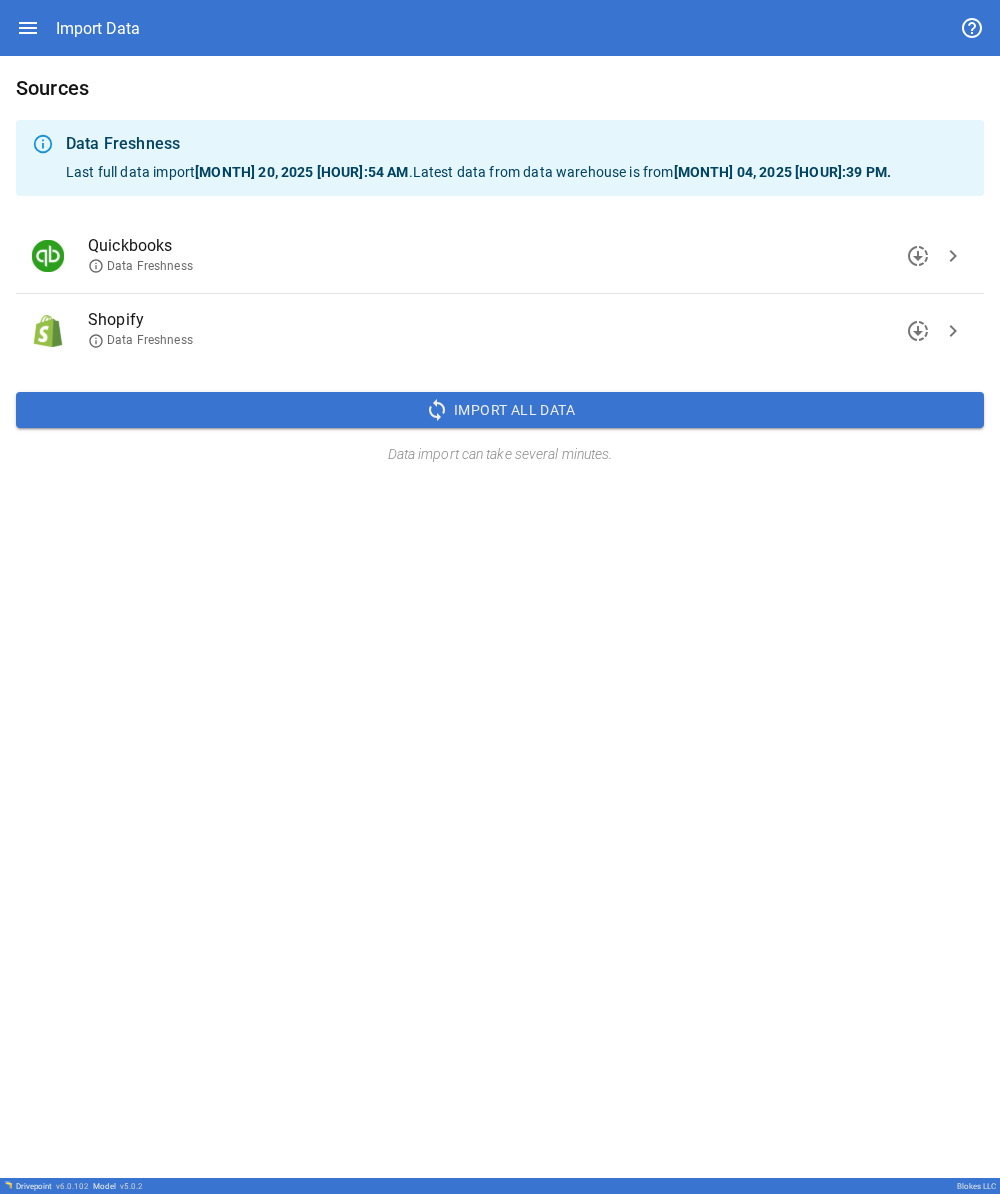 click on "chevron_right" at bounding box center (953, 331) 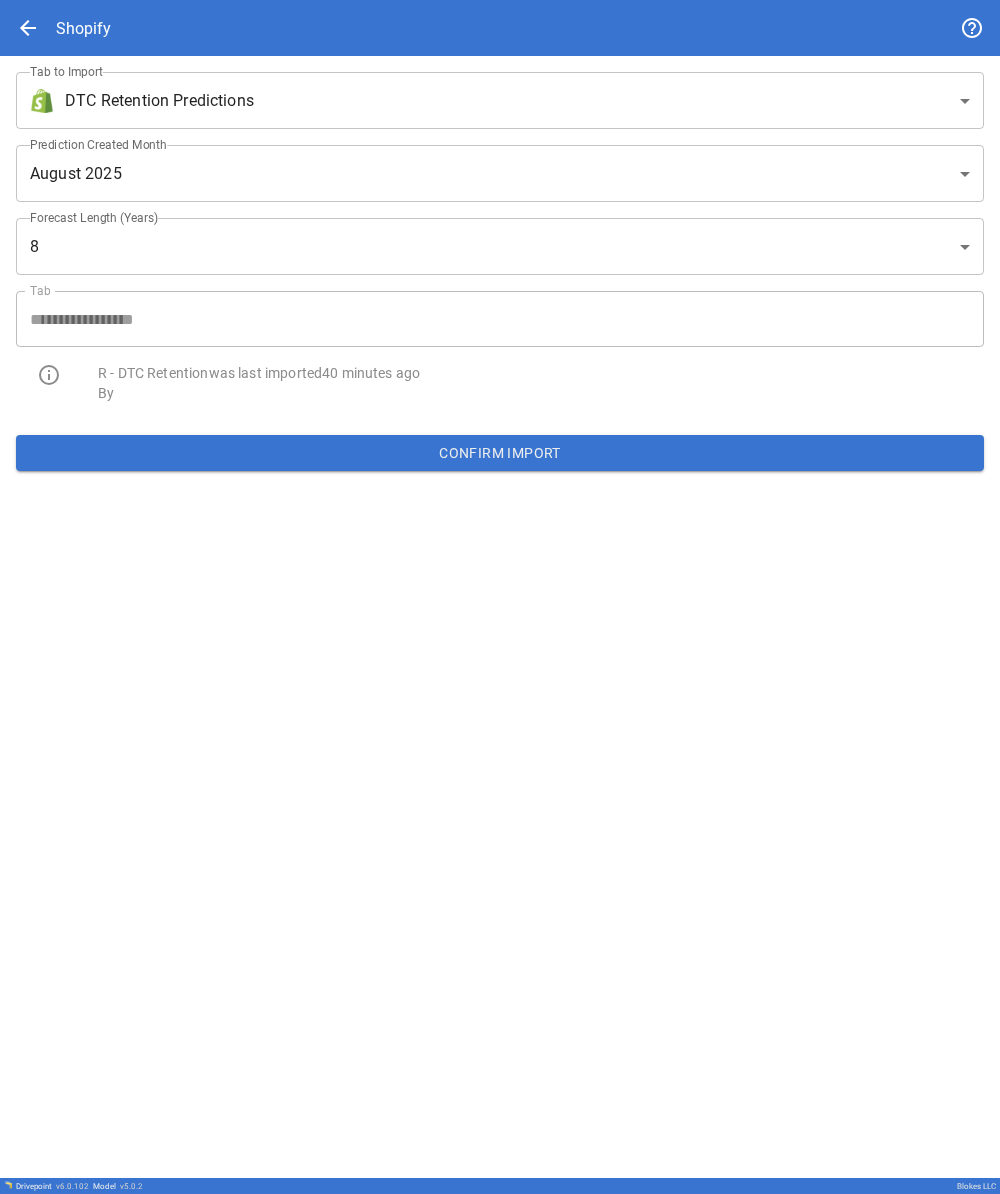 click on "**********" at bounding box center [500, 597] 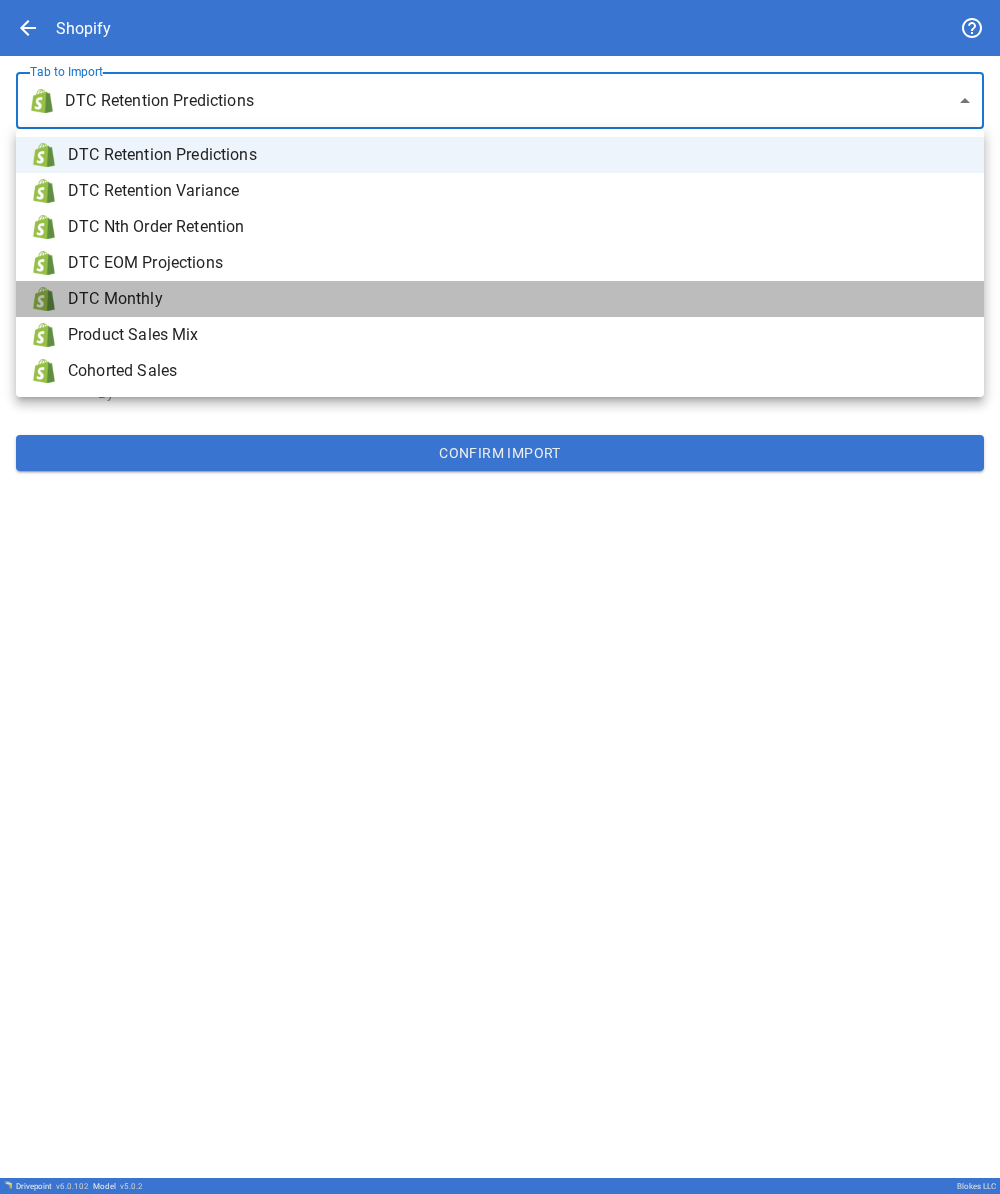 click on "DTC Monthly" at bounding box center (518, 299) 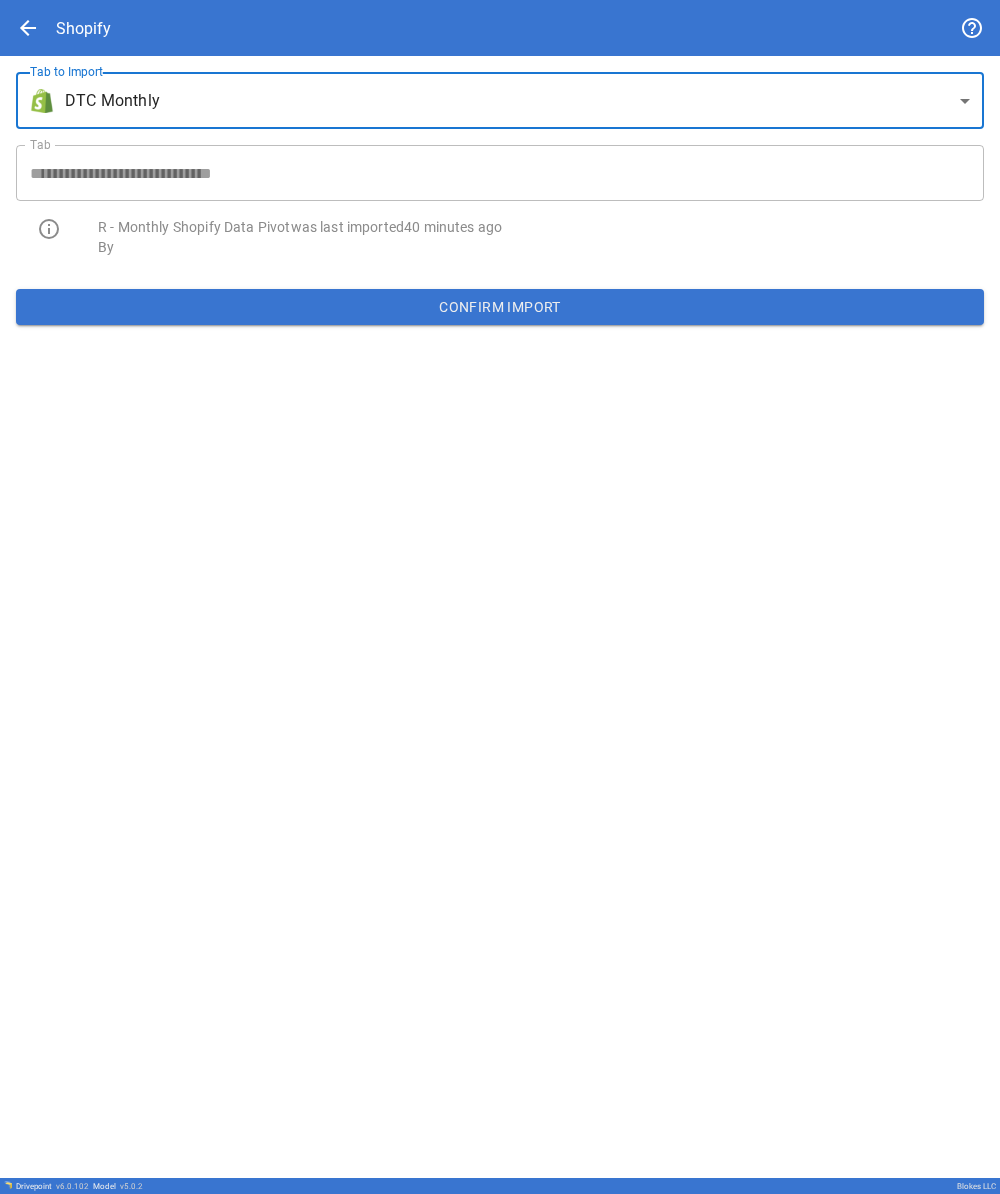 click on "Confirm Import" at bounding box center (500, 307) 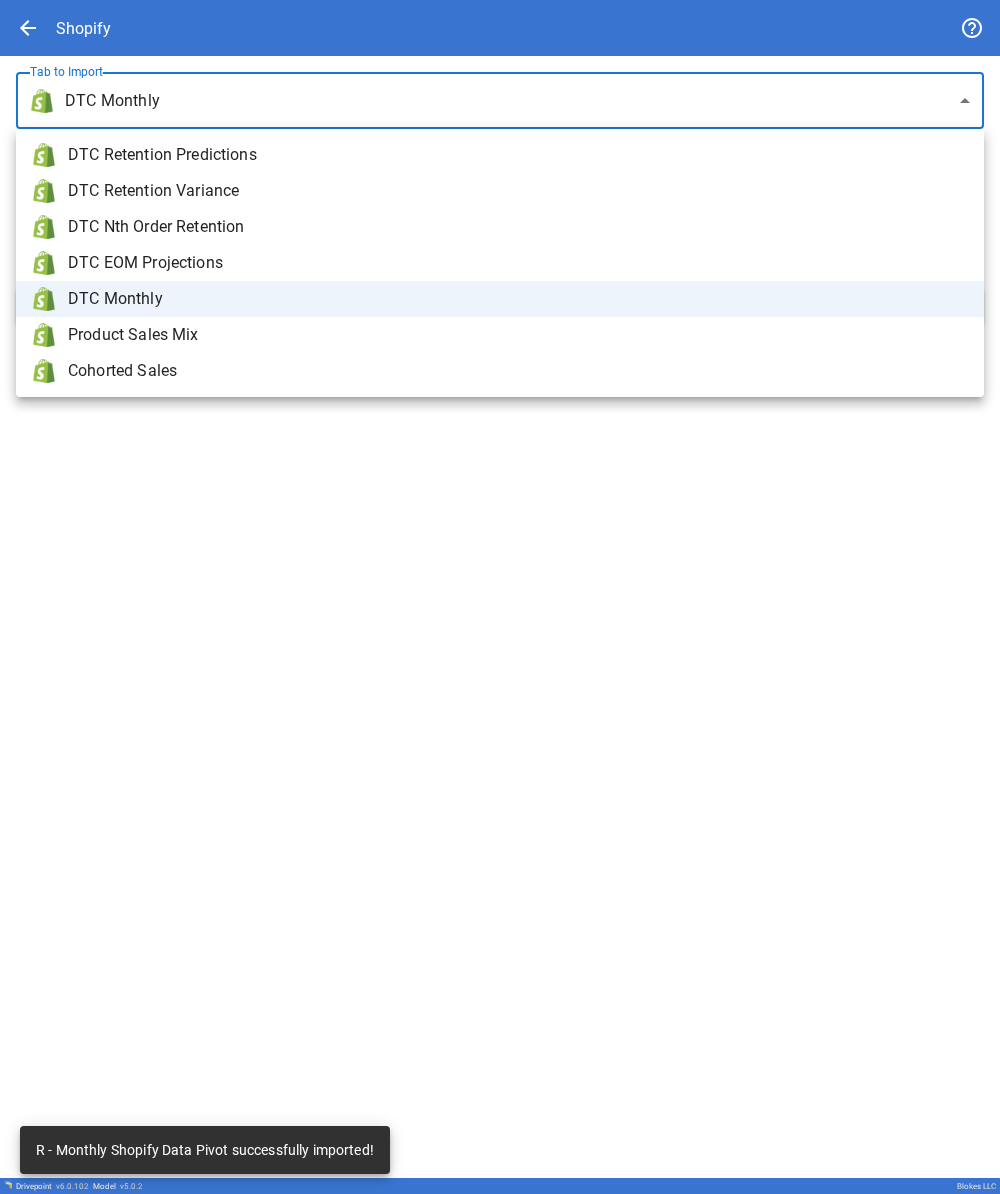 click on "**********" at bounding box center (500, 597) 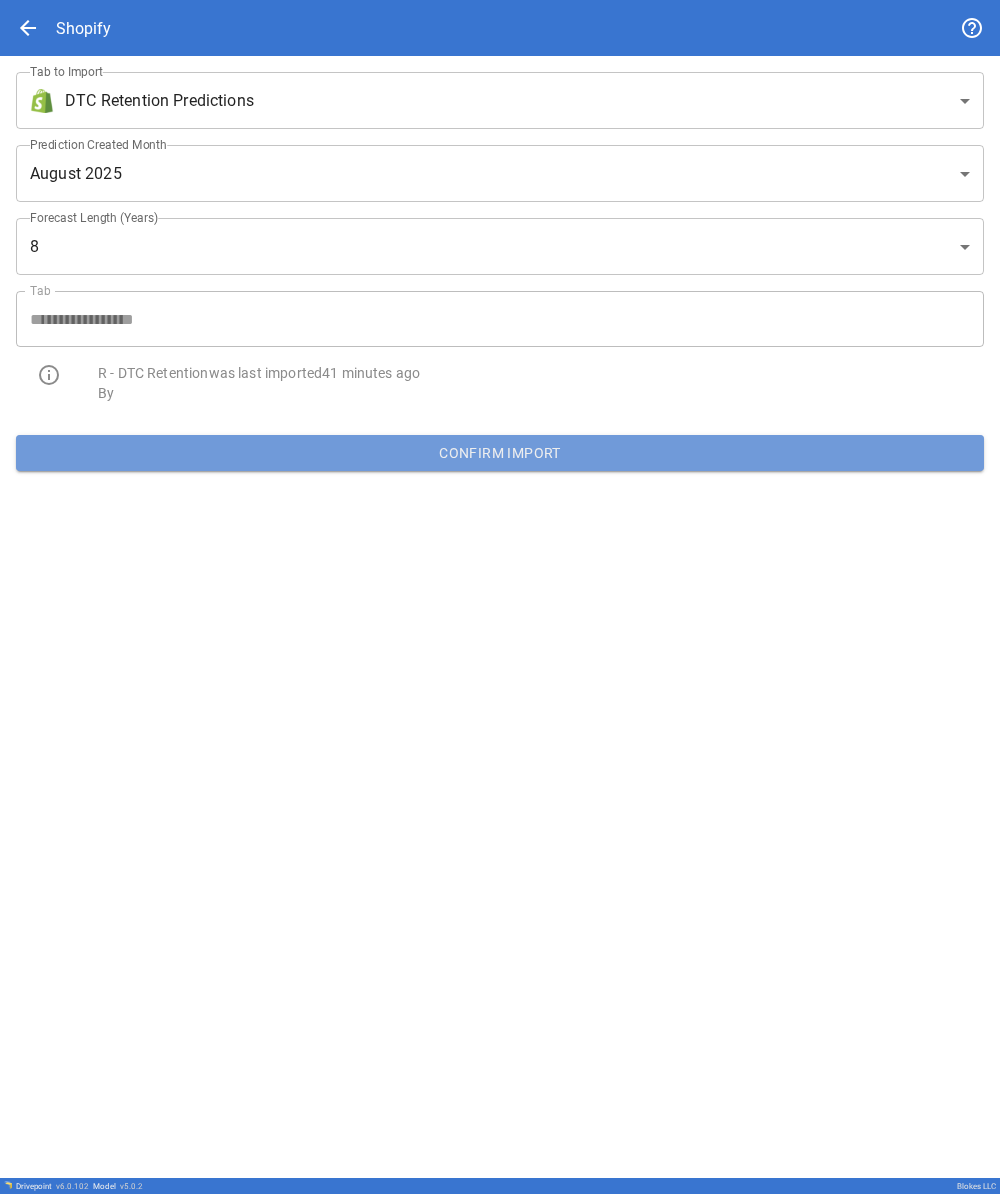 click on "Confirm Import" at bounding box center [500, 453] 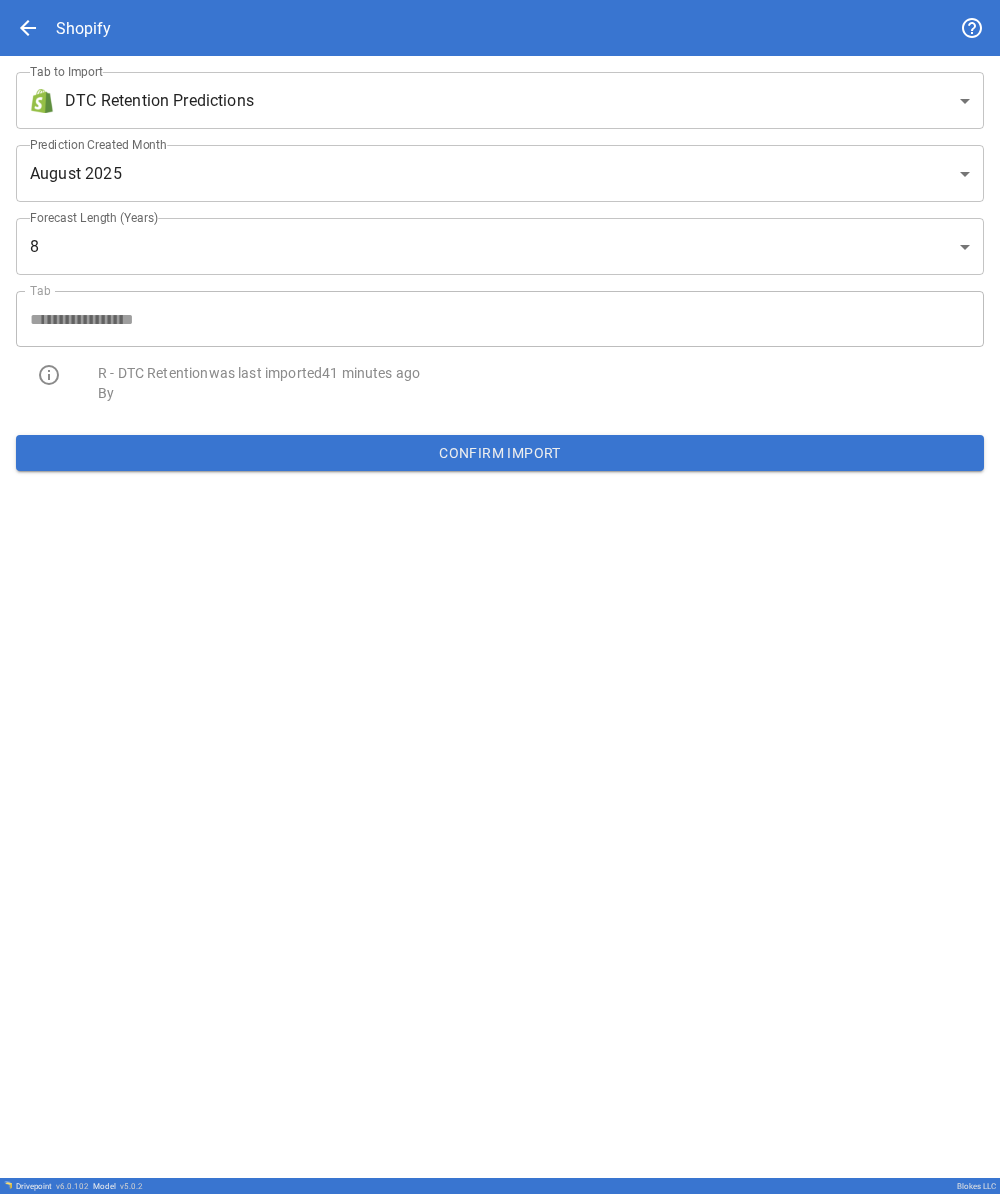 click on "**********" at bounding box center [500, 597] 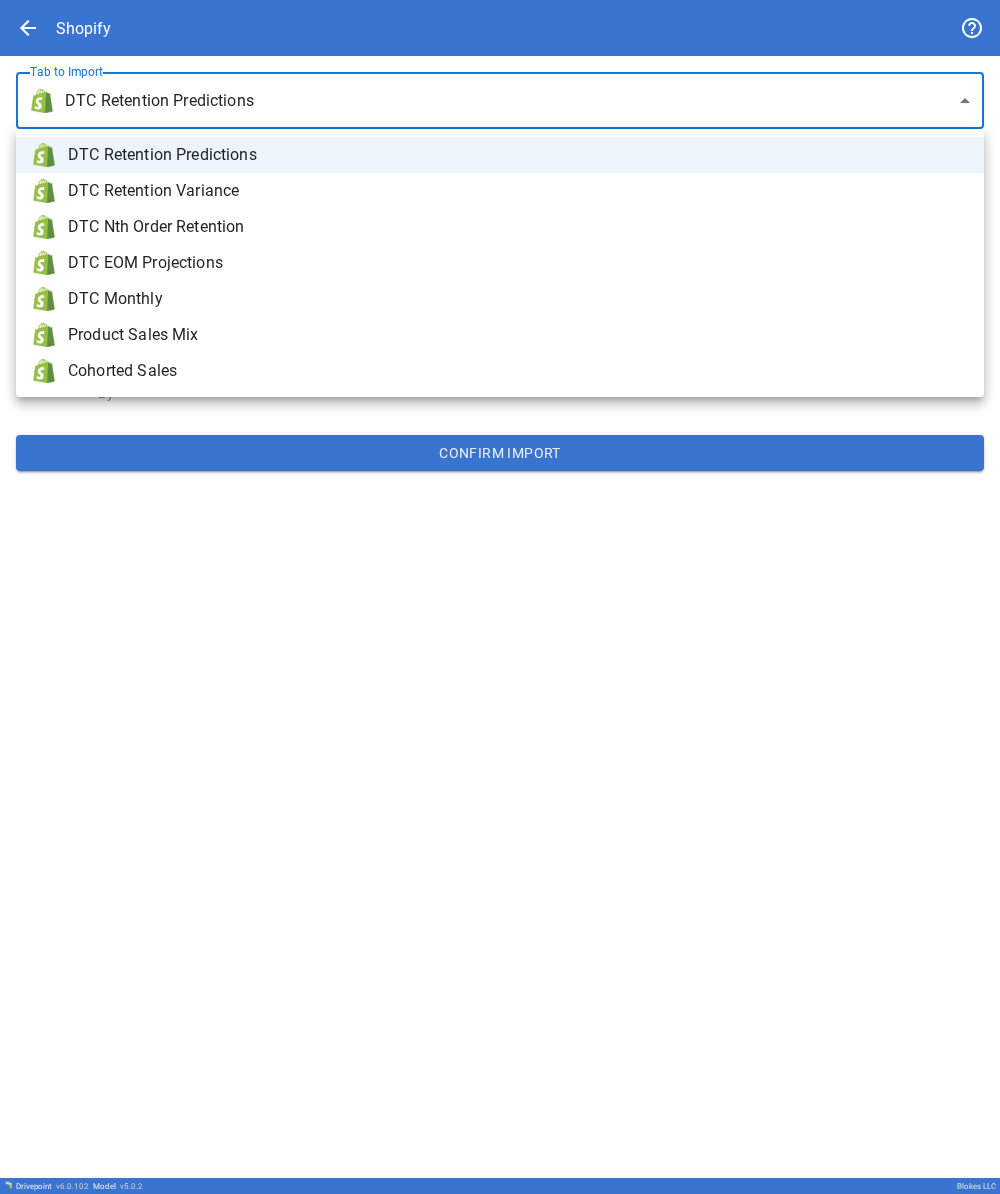 click on "Cohorted Sales" at bounding box center [518, 371] 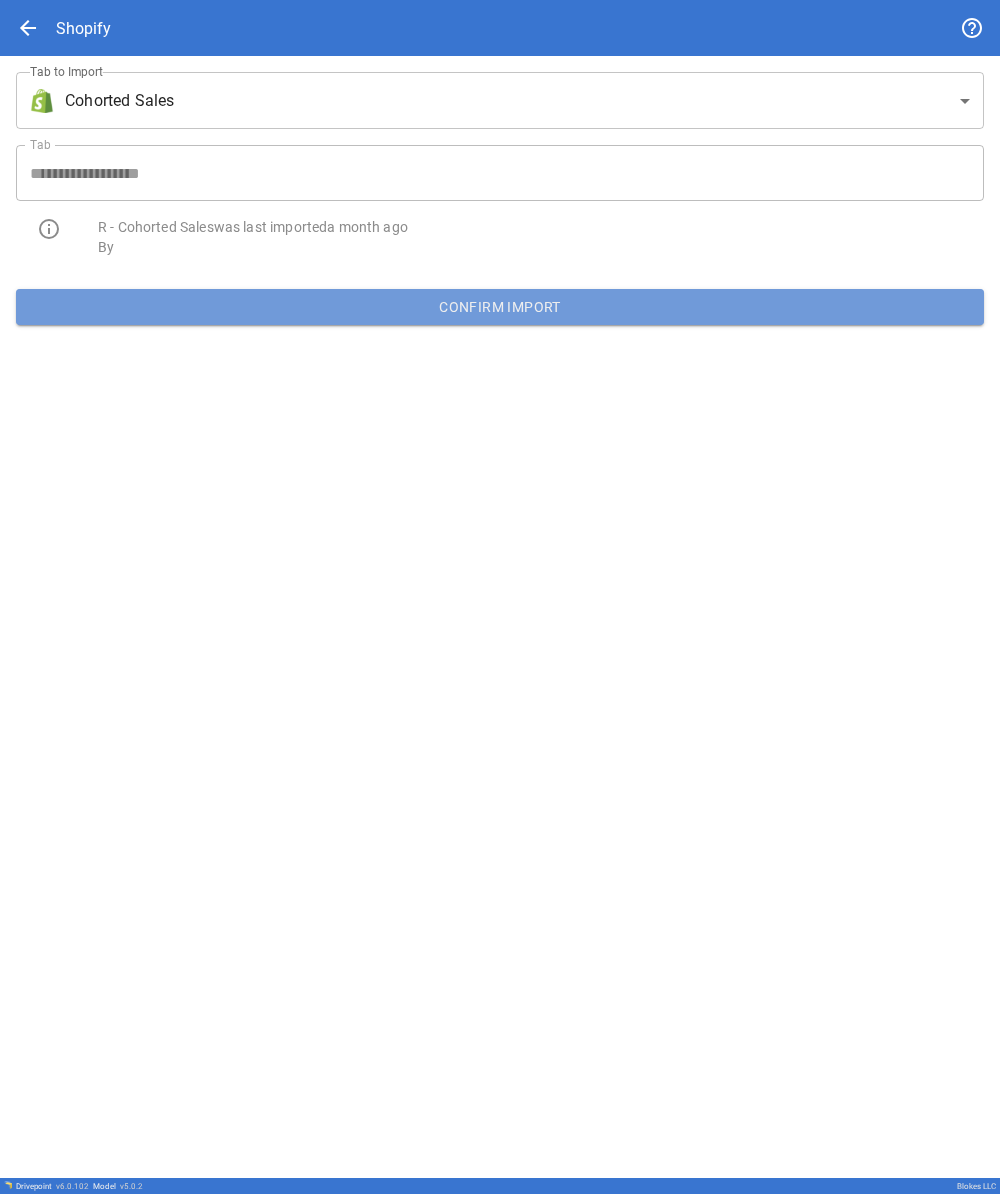 click on "Confirm Import" at bounding box center [500, 307] 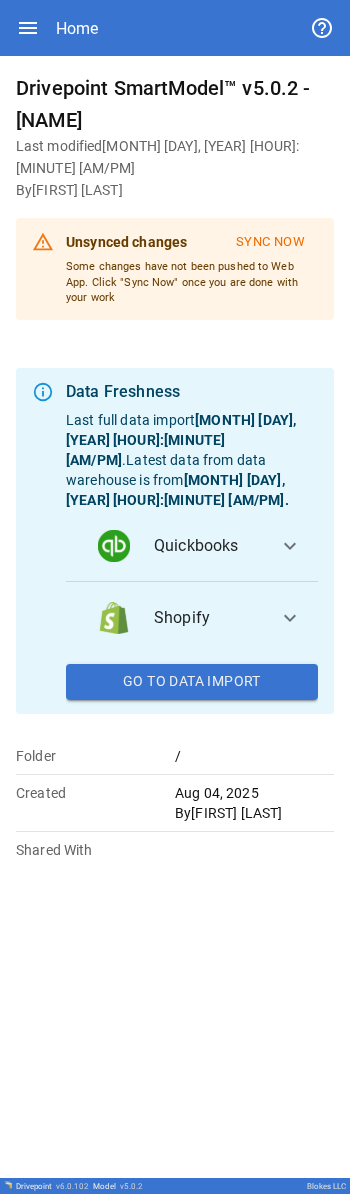 scroll, scrollTop: 0, scrollLeft: 0, axis: both 